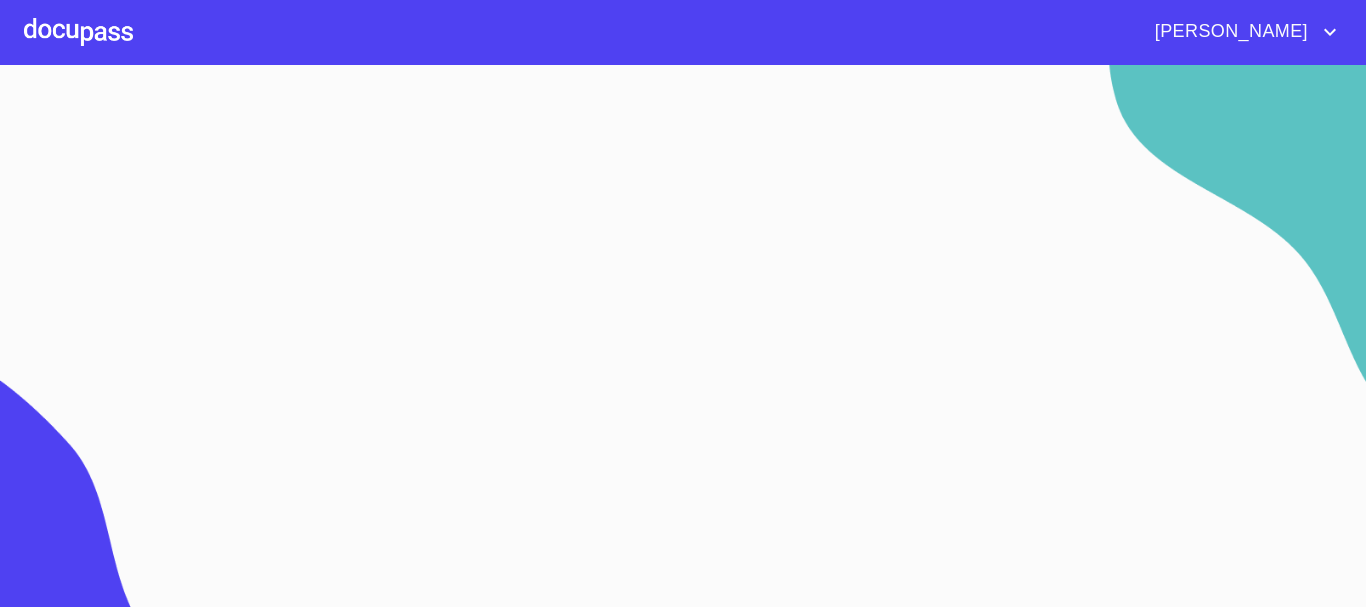 scroll, scrollTop: 0, scrollLeft: 0, axis: both 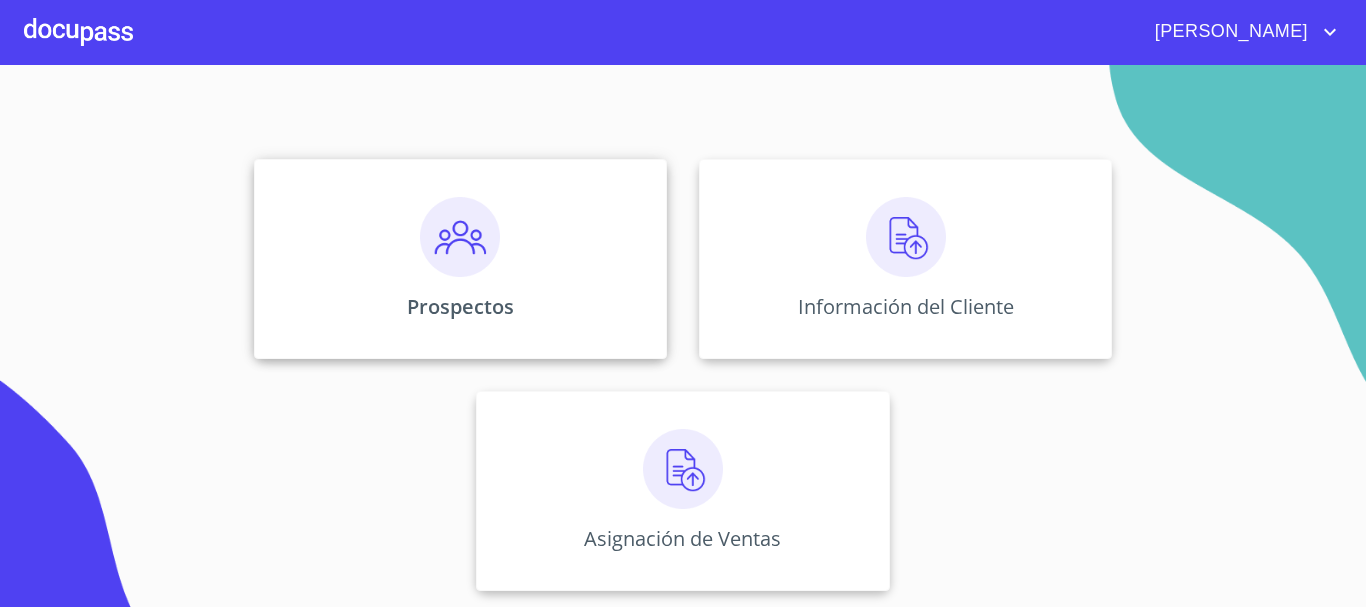 click on "Prospectos" at bounding box center (460, 259) 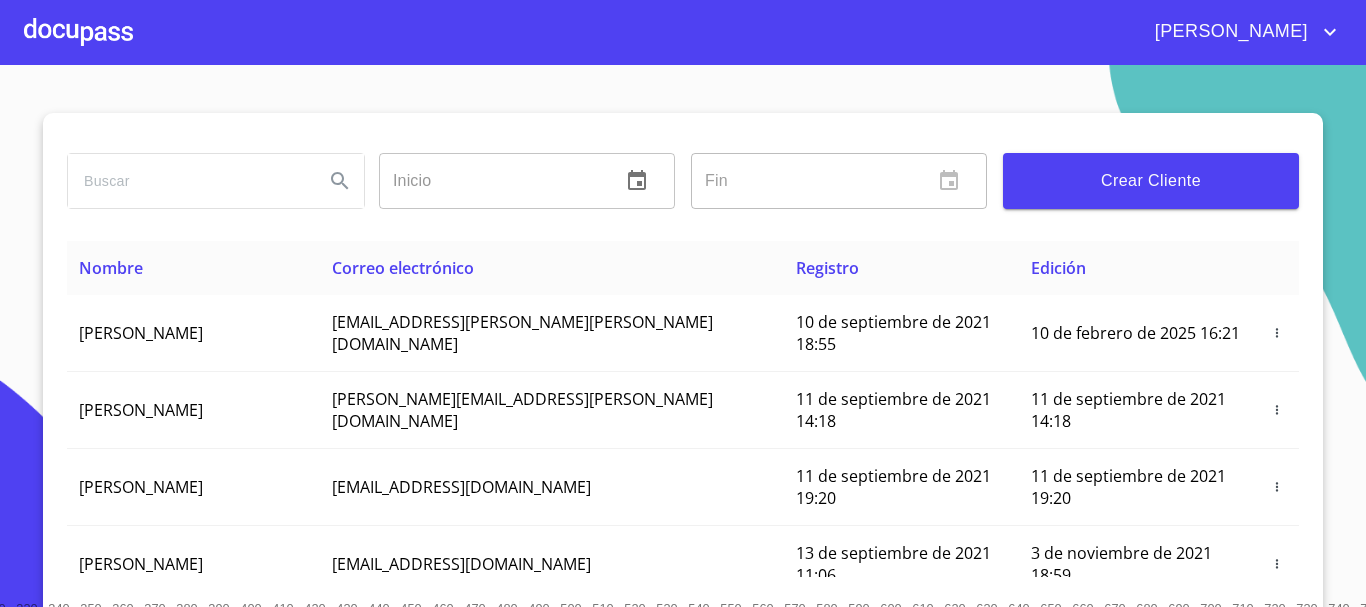 click at bounding box center (188, 181) 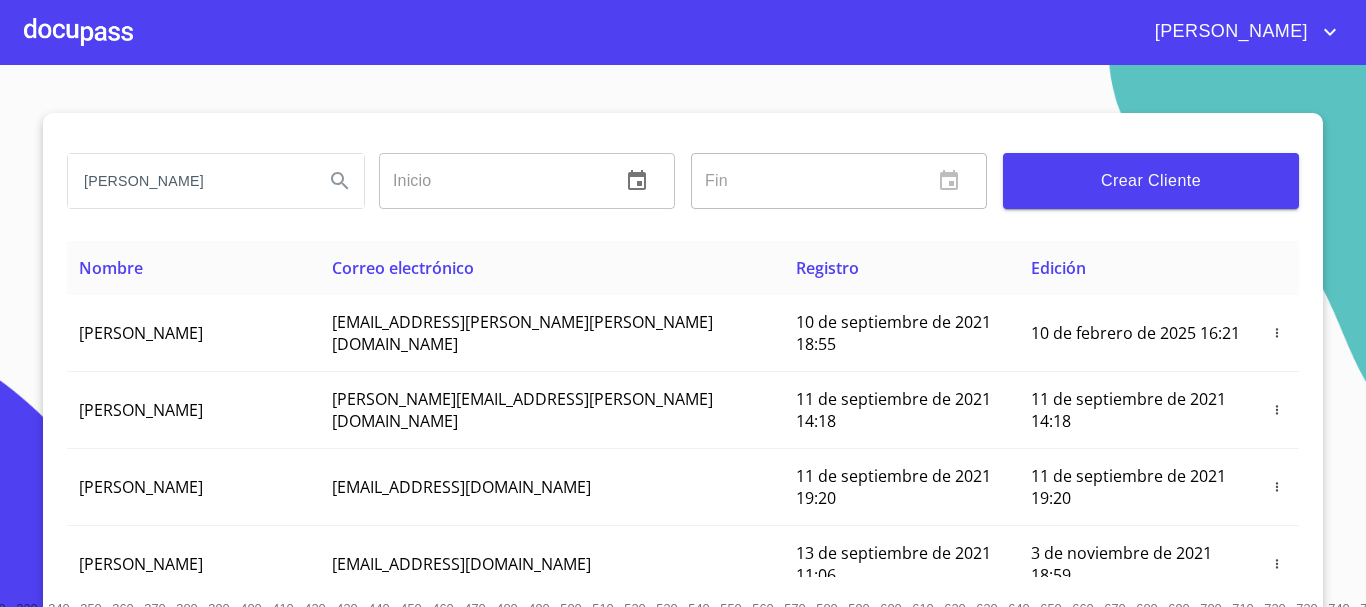 type on "[PERSON_NAME]" 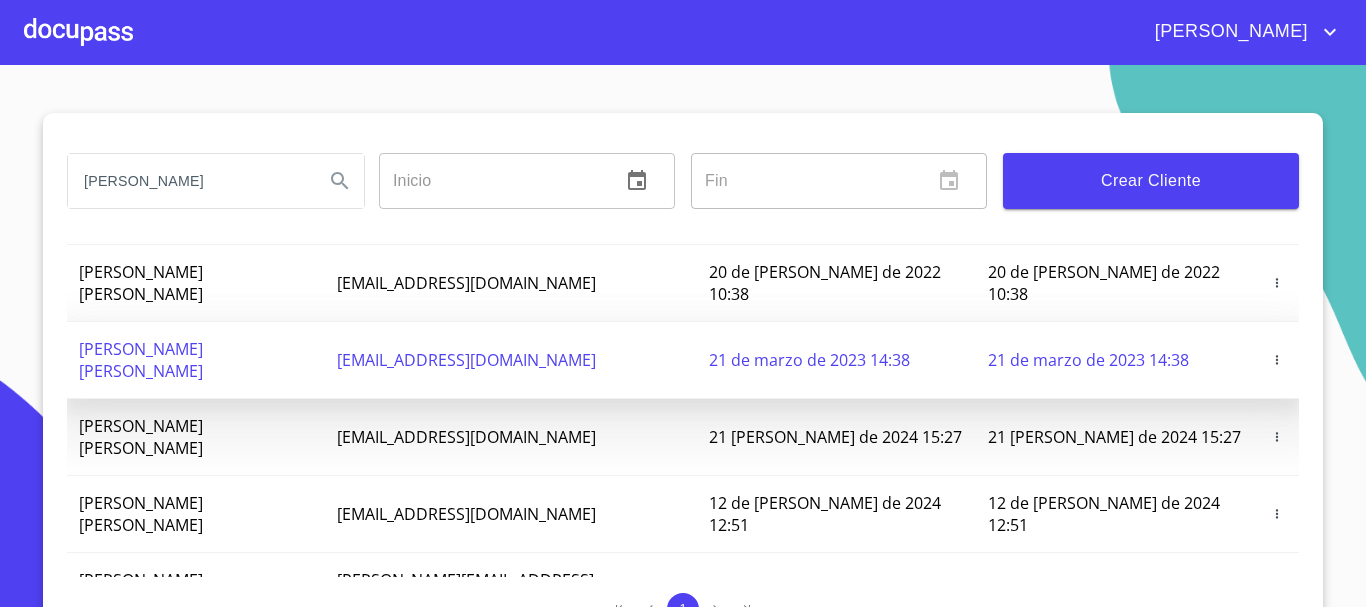 scroll, scrollTop: 135, scrollLeft: 0, axis: vertical 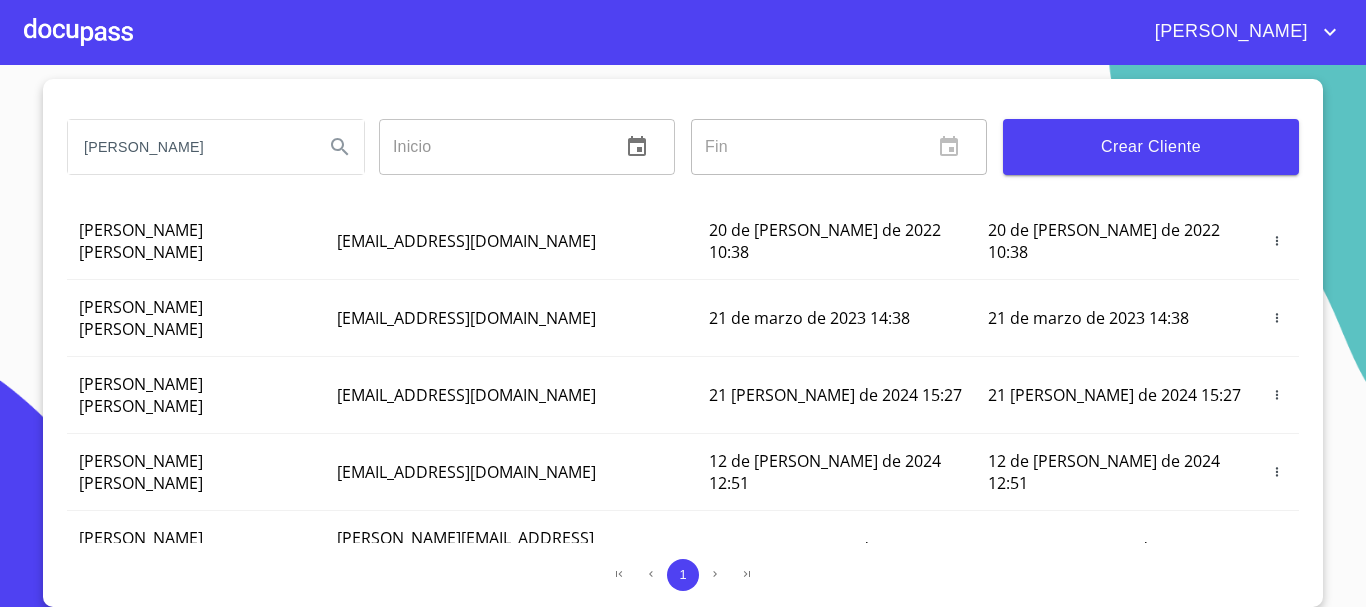 click on "[PERSON_NAME] [PERSON_NAME]" at bounding box center (141, 626) 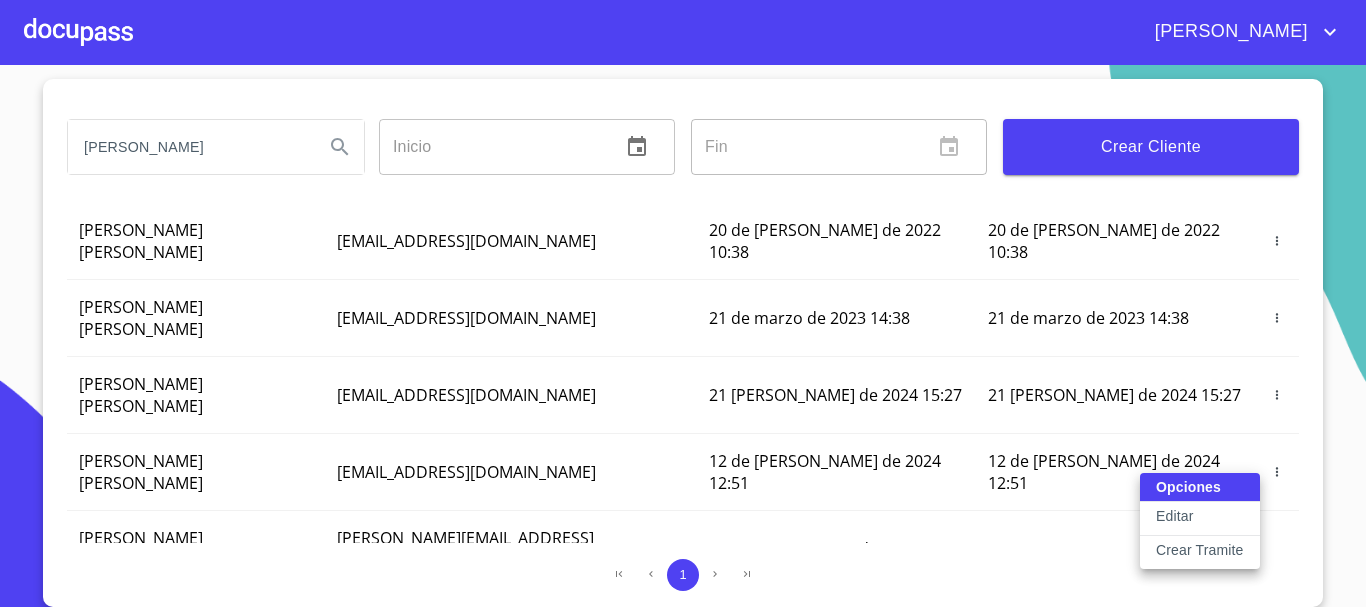 click on "Editar" at bounding box center (1174, 516) 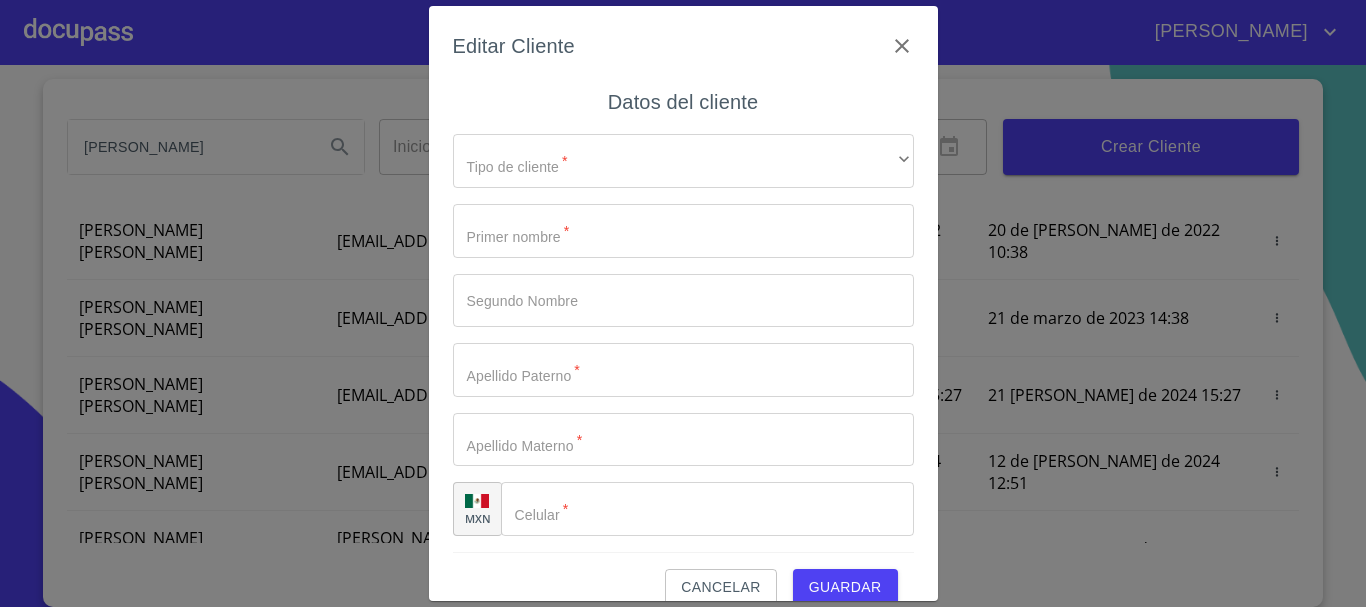 type on "MAYRA" 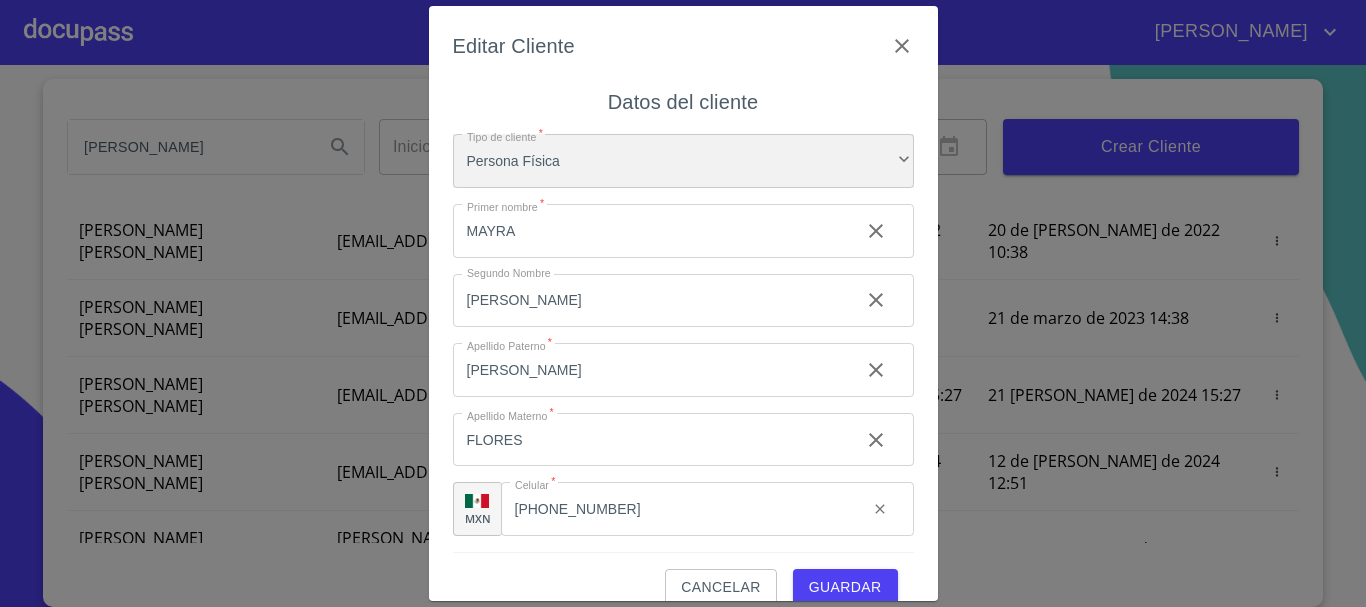 click on "Persona Física" at bounding box center (683, 161) 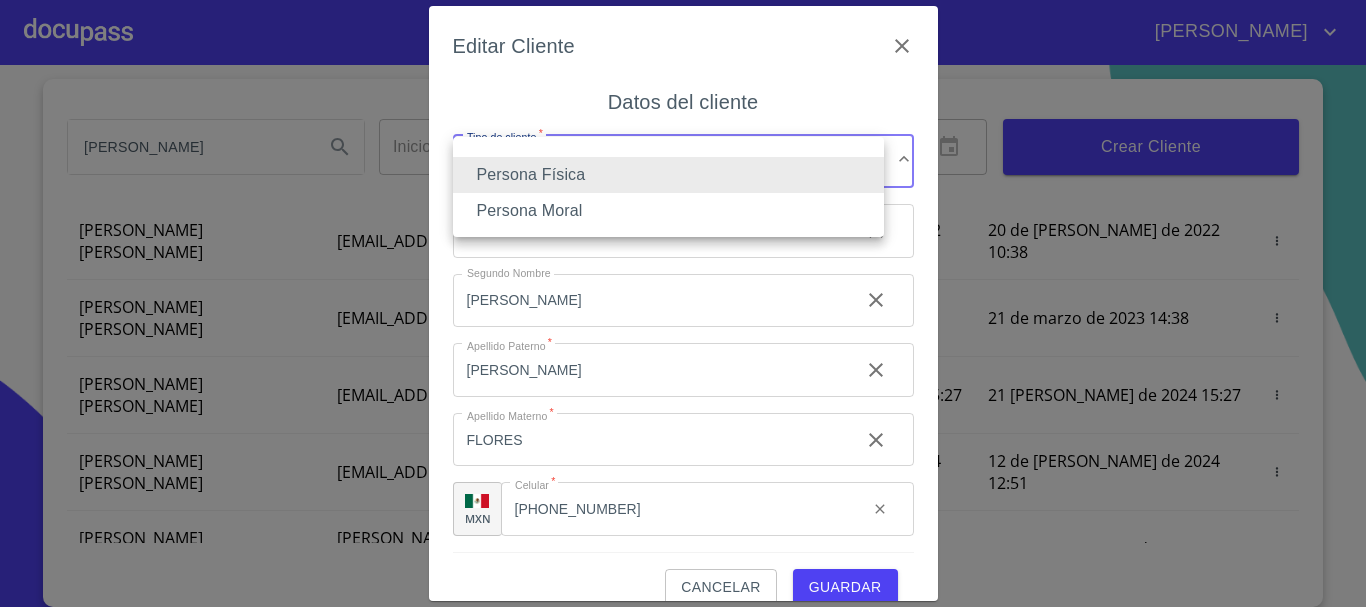 click on "Persona Física" at bounding box center (668, 175) 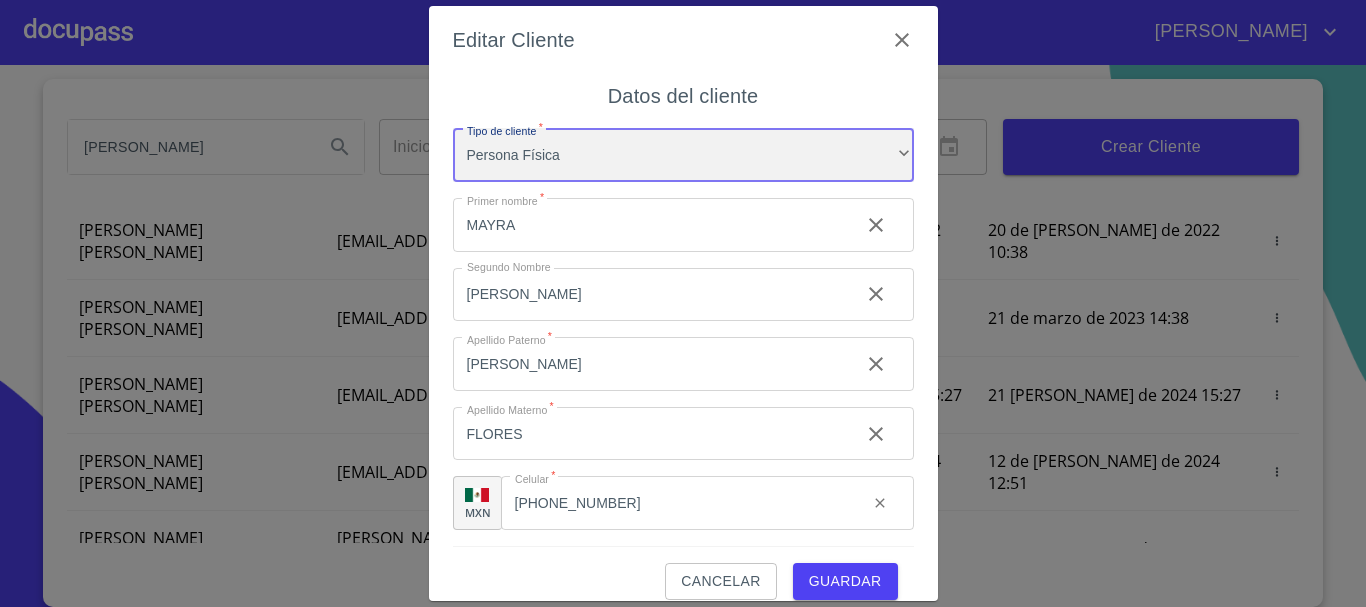 scroll, scrollTop: 0, scrollLeft: 0, axis: both 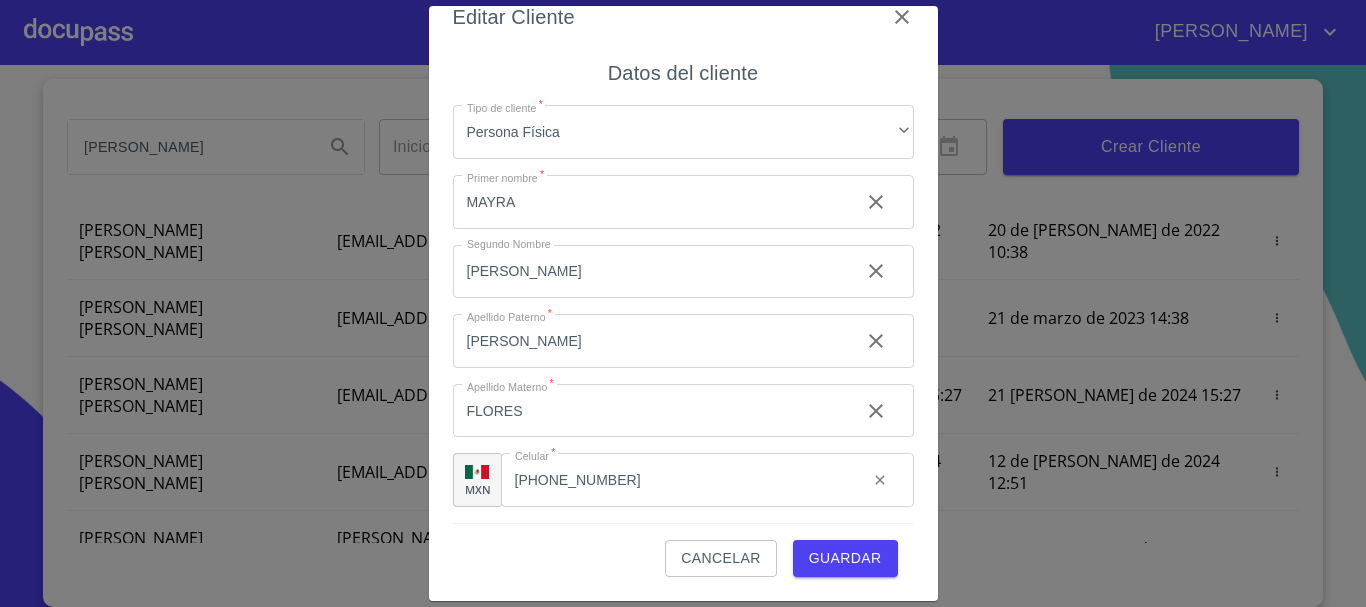 click on "Guardar" at bounding box center [845, 558] 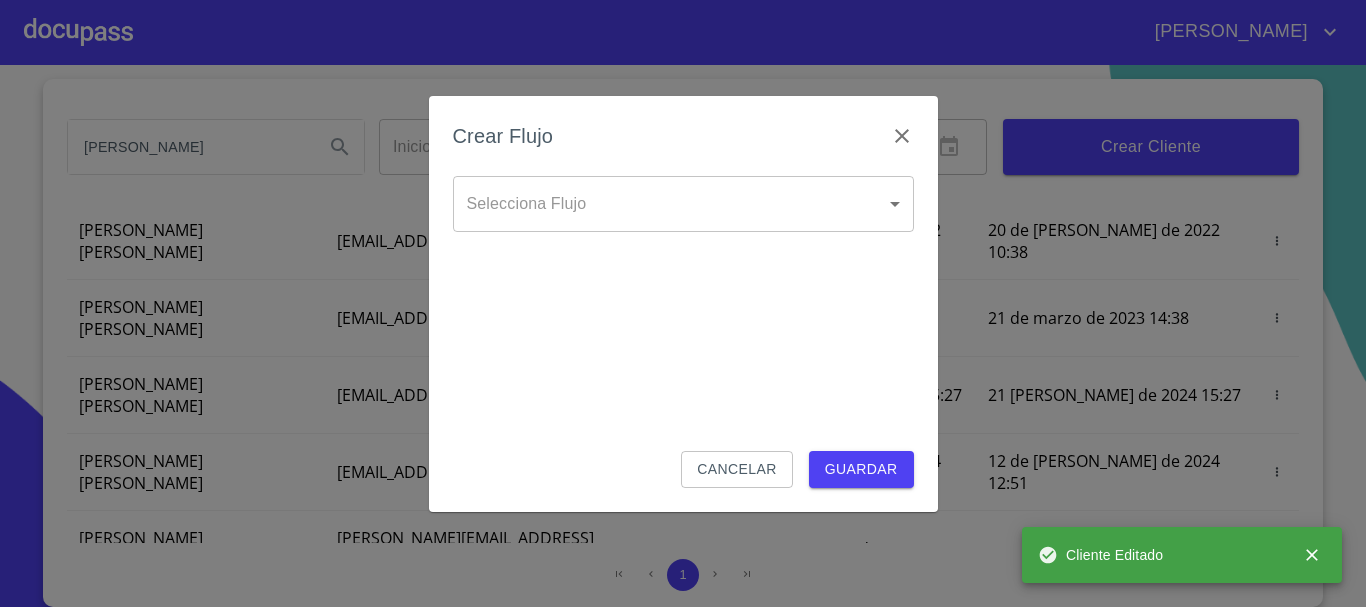 click on "[PERSON_NAME]  [PERSON_NAME] Inicio ​ Fin ​ Crear Cliente Nombre   Correo electrónico   Registro   Edición     [PERSON_NAME]  [PERSON_NAME]  [EMAIL_ADDRESS][DOMAIN_NAME] 11 de [PERSON_NAME] de 2022 17:21 11 de [PERSON_NAME] de 2022 17:21 [PERSON_NAME] [PERSON_NAME] [EMAIL_ADDRESS][DOMAIN_NAME] 20 de [PERSON_NAME] de 2022 10:38 20 de [PERSON_NAME] de 2022 10:38 [PERSON_NAME]  [PERSON_NAME]  [EMAIL_ADDRESS][DOMAIN_NAME] 21 de marzo de 2023 14:38 21 de marzo de 2023 14:38 [PERSON_NAME] [PERSON_NAME] [EMAIL_ADDRESS][DOMAIN_NAME] 21 [PERSON_NAME] de 2024 15:27 21 [PERSON_NAME] de 2024 15:27 [PERSON_NAME] [PERSON_NAME] [EMAIL_ADDRESS][DOMAIN_NAME] 12 de [PERSON_NAME] de 2024 12:51 12 de [PERSON_NAME] de 2024 12:51 [PERSON_NAME] RODRIGUEZ [EMAIL_ADDRESS][DOMAIN_NAME] 15 [PERSON_NAME] de 2024 16:49 15 [PERSON_NAME] de 2024 16:49 [PERSON_NAME] [PERSON_NAME] [EMAIL_ADDRESS][DOMAIN_NAME] 18 de [PERSON_NAME] de 2025 17:46 19 de [PERSON_NAME] de 2025 10:22 1 Cliente Editado
Salir Crear Flujo Selecciona Flujo ​ Selecciona Flujo Cancelar Guardar" at bounding box center [683, 303] 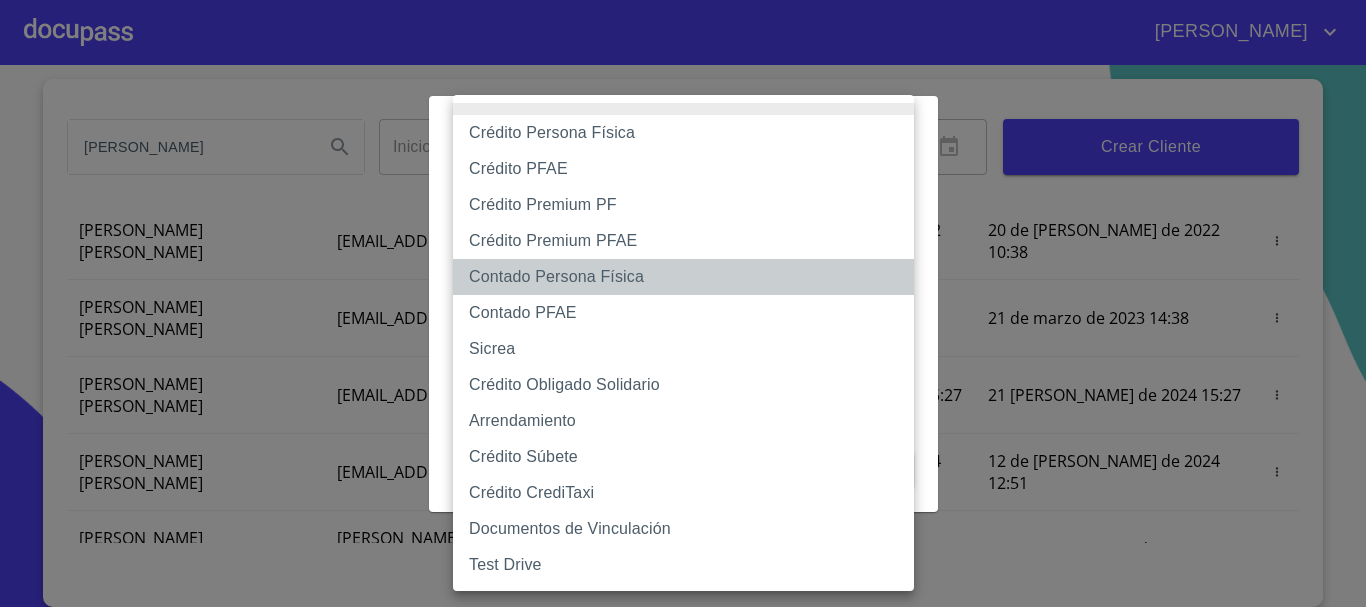 click on "Contado Persona Física" at bounding box center (683, 277) 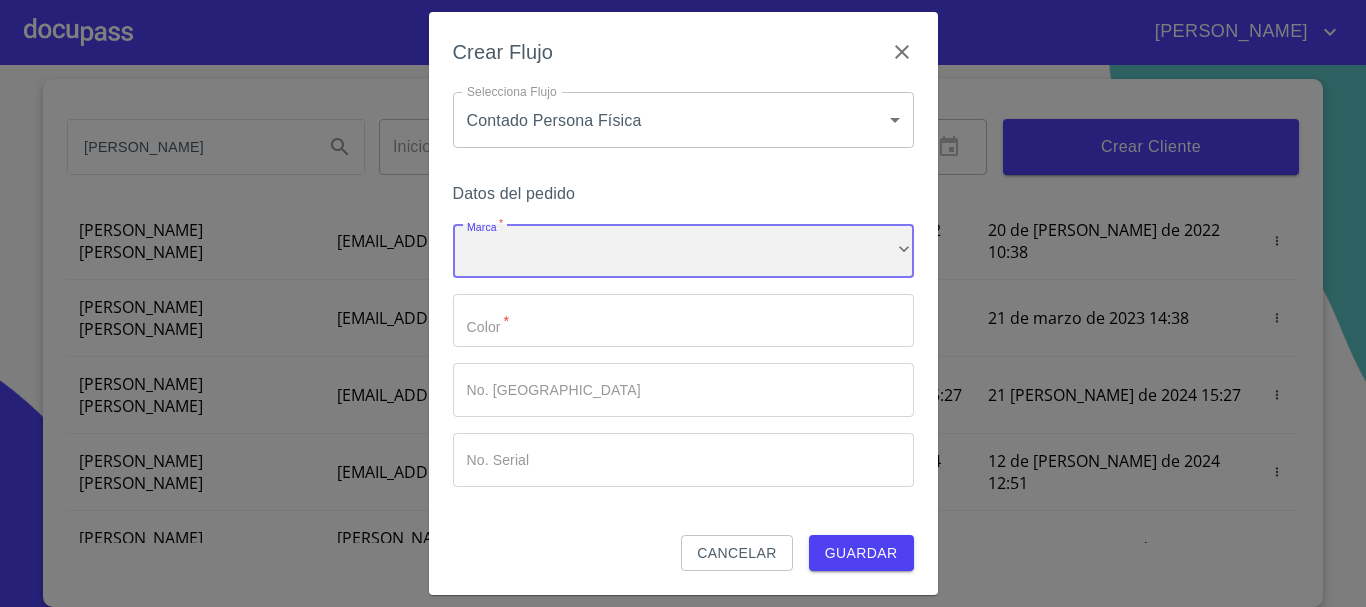 click on "​" at bounding box center [683, 251] 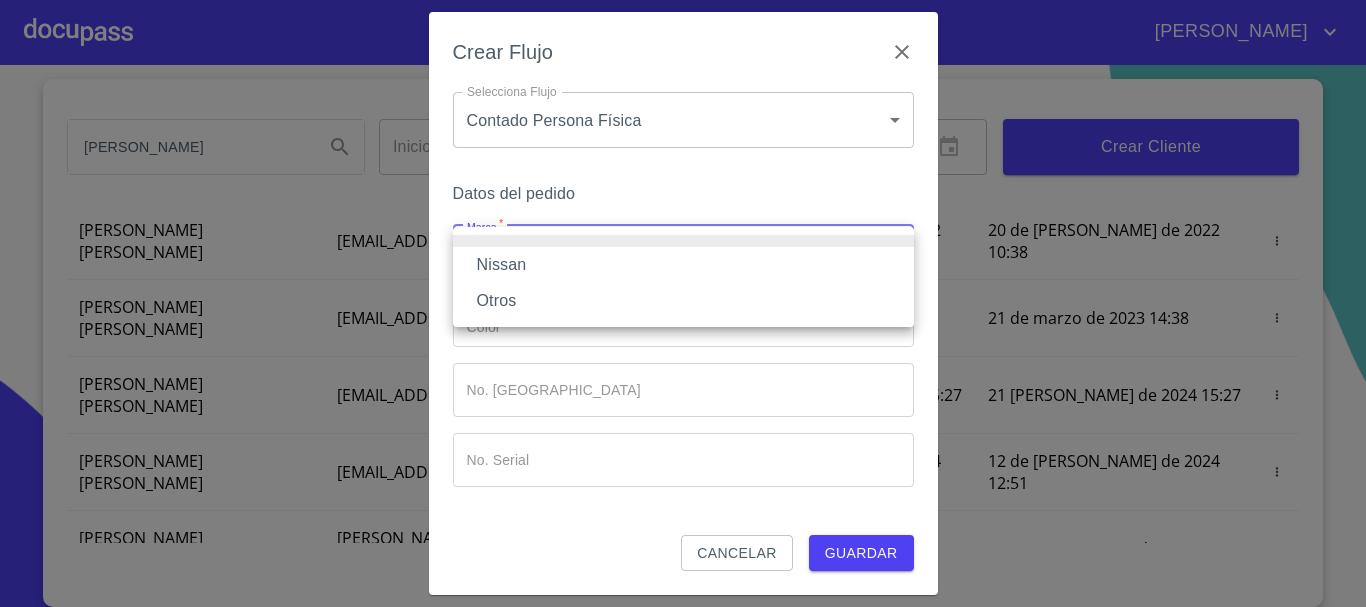 click on "Nissan" at bounding box center (683, 265) 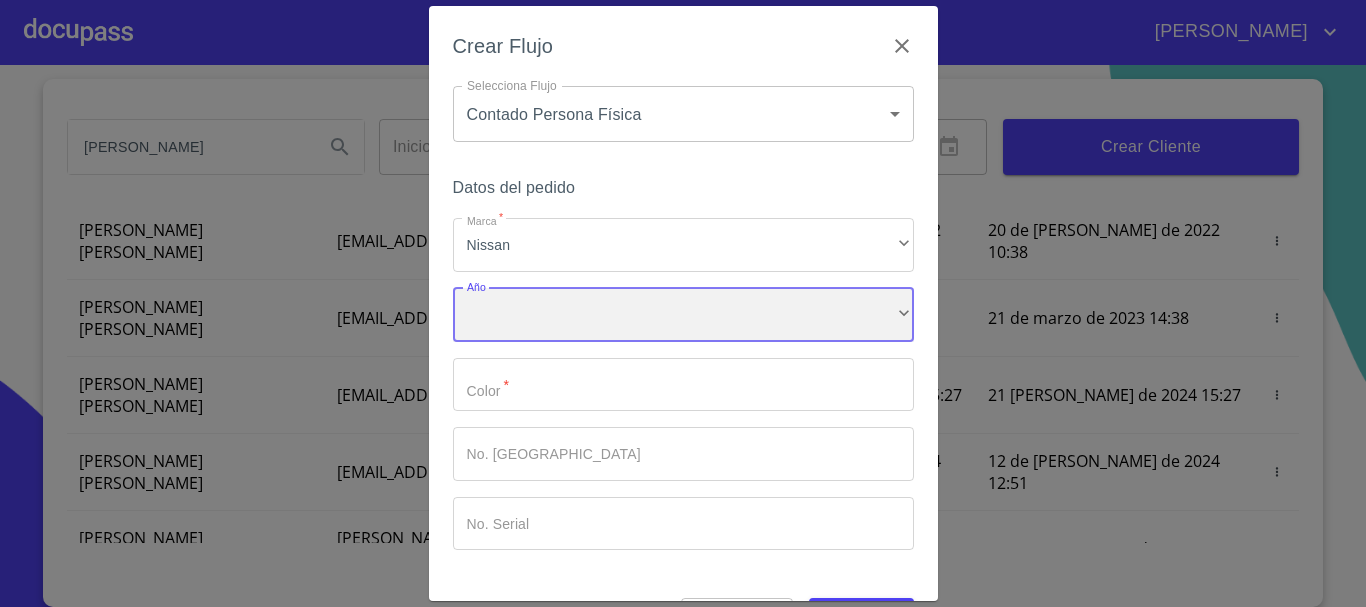 click on "​" at bounding box center [683, 315] 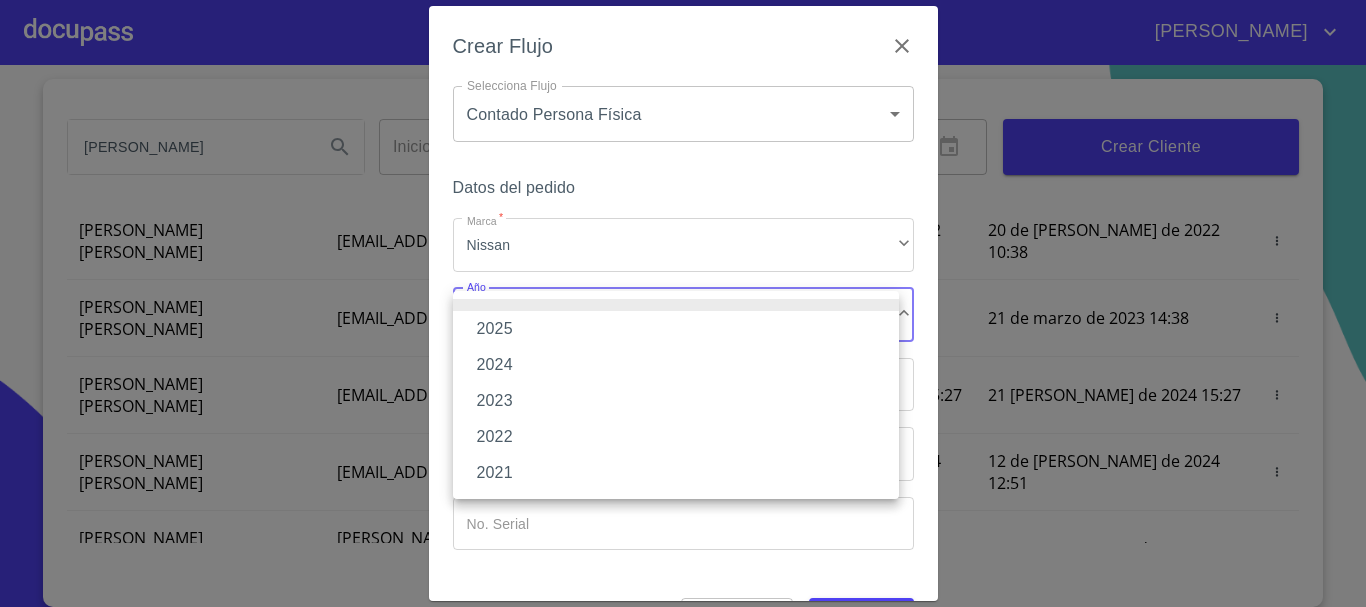 click on "2025" at bounding box center (676, 329) 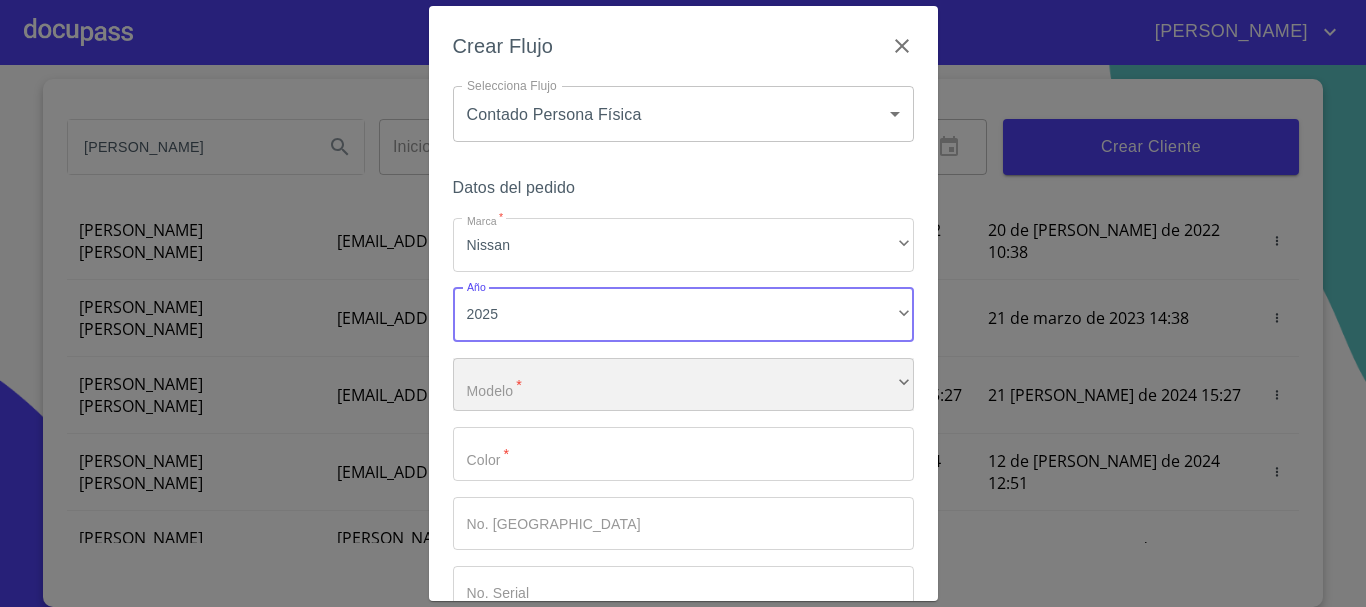 click on "​" at bounding box center (683, 385) 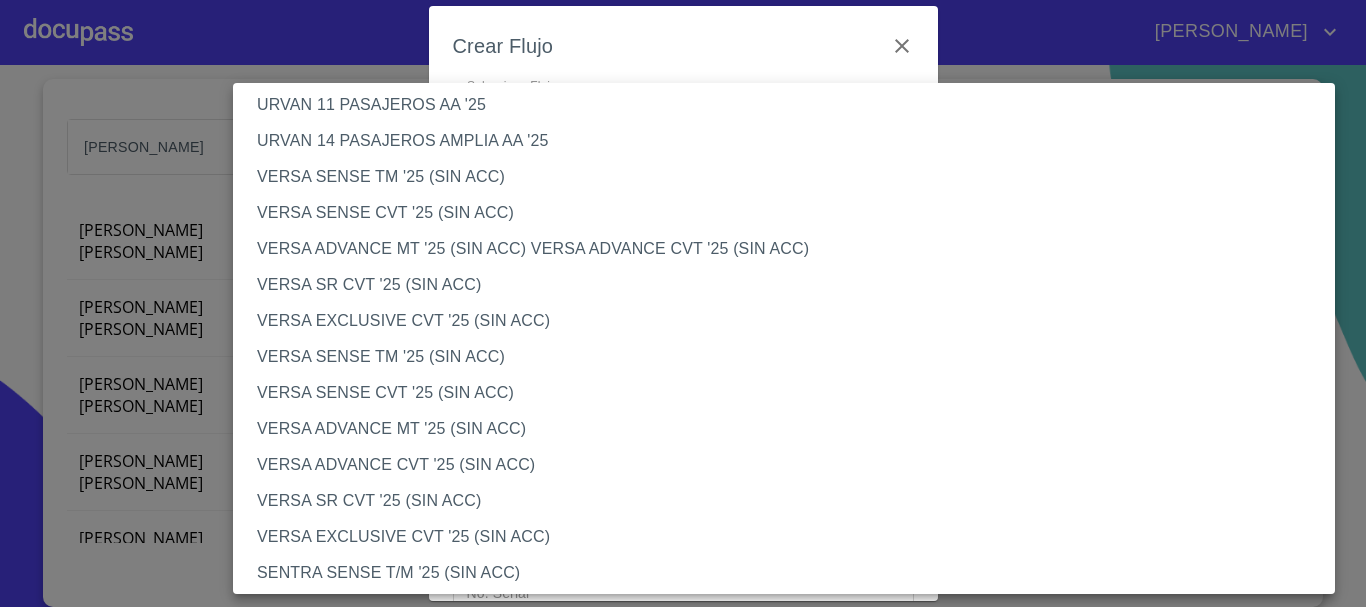 scroll, scrollTop: 600, scrollLeft: 0, axis: vertical 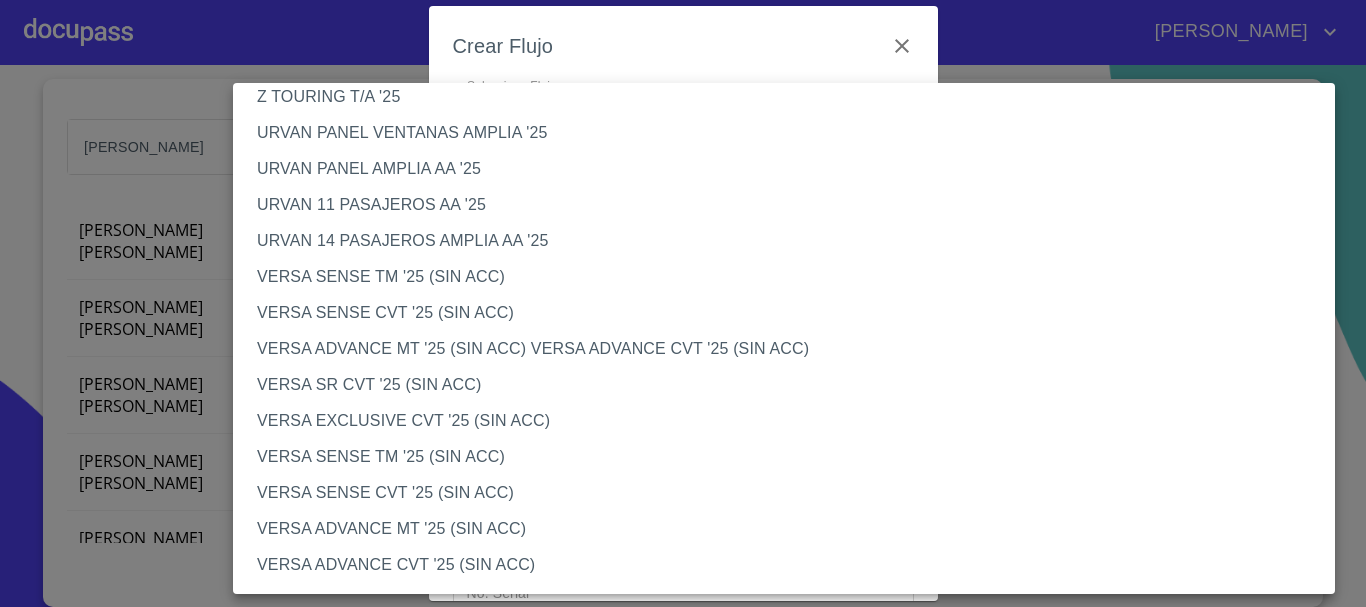click on "VERSA SENSE TM '25 (SIN ACC)" at bounding box center [791, 277] 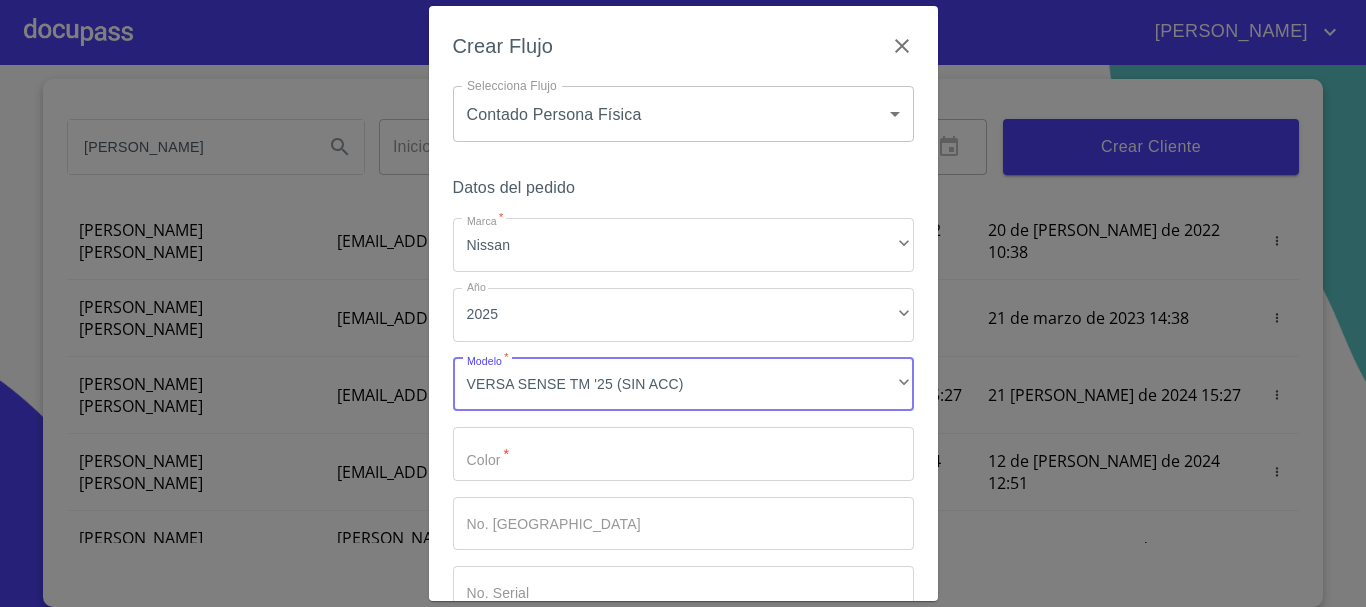 click on "Marca   *" at bounding box center (683, 454) 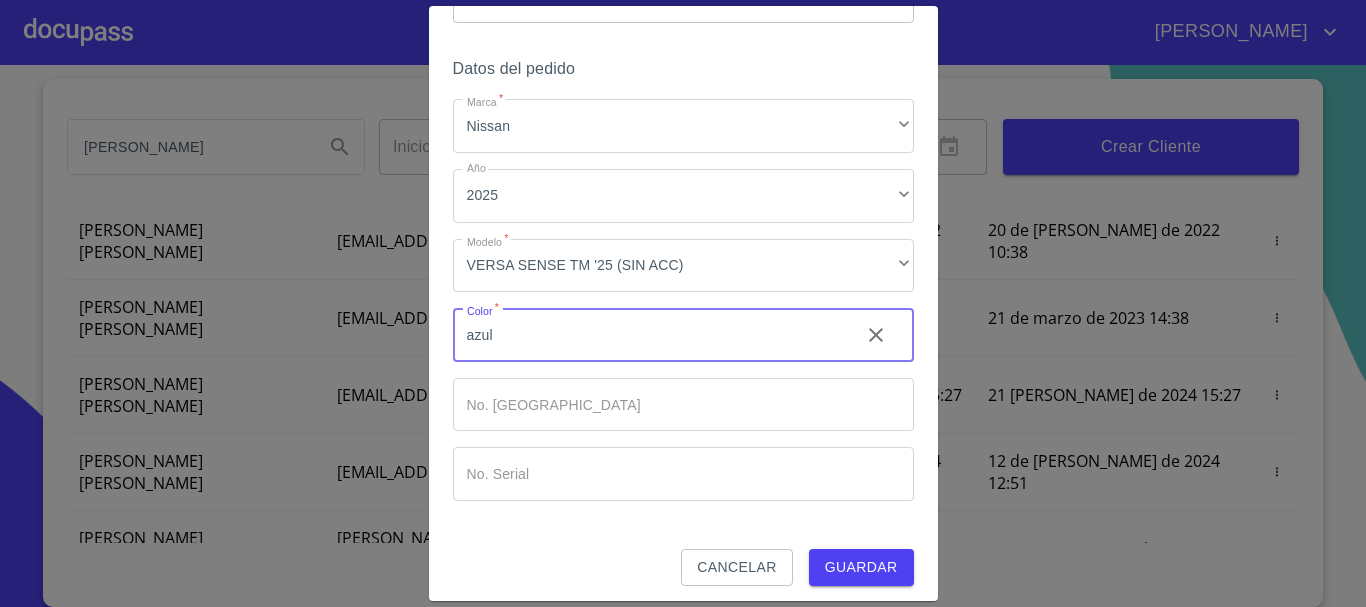 scroll, scrollTop: 128, scrollLeft: 0, axis: vertical 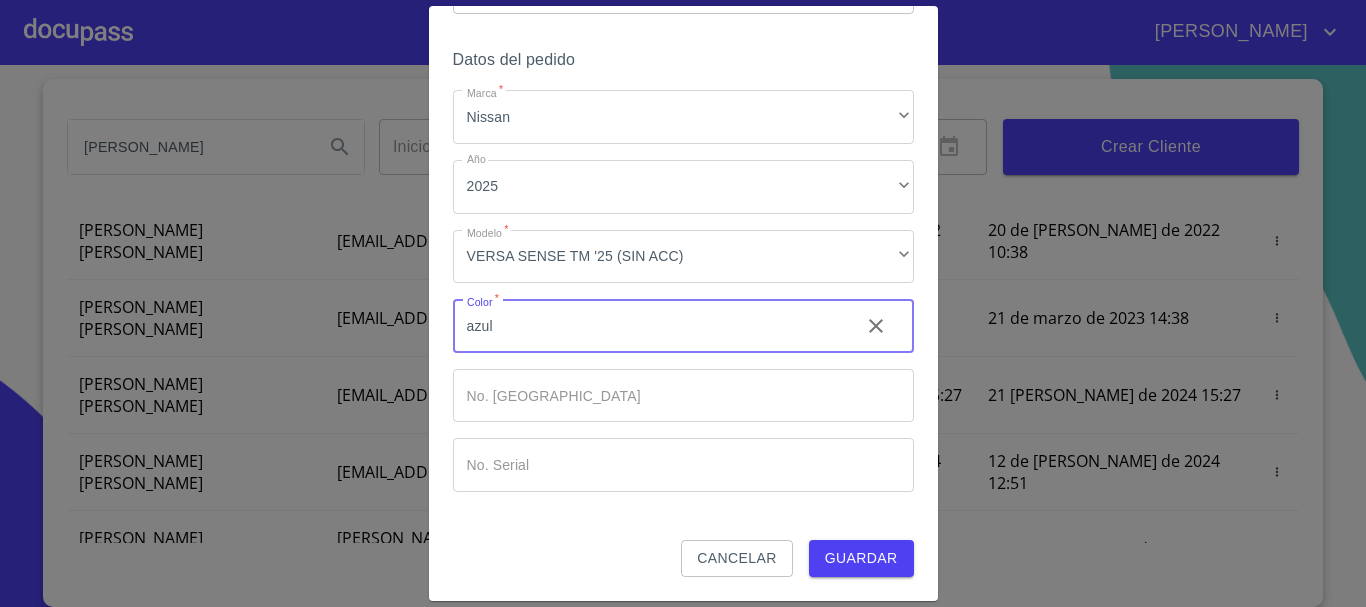 type on "azul" 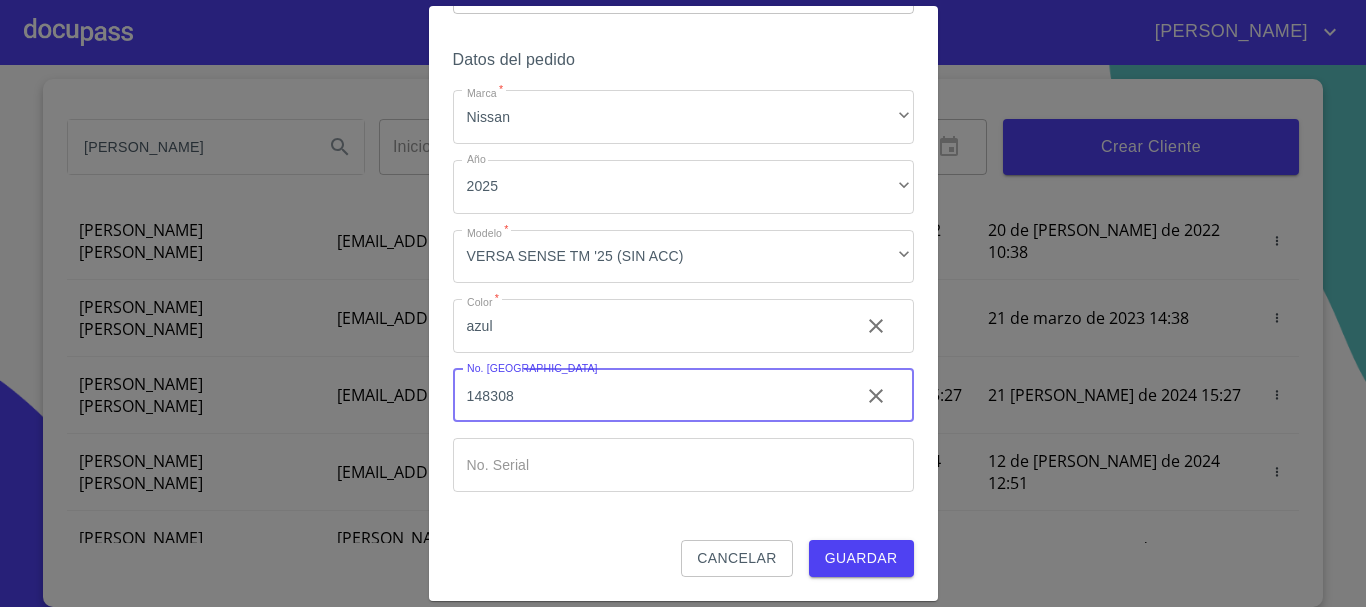 type on "148308" 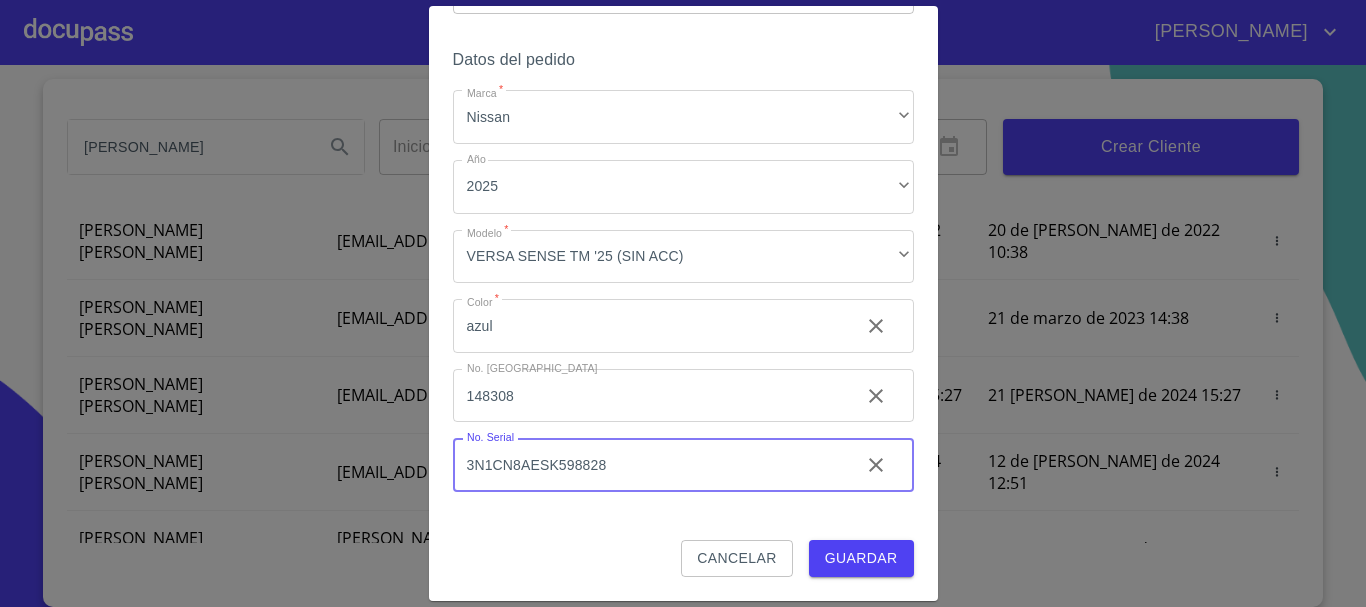 type on "3N1CN8AESK598828" 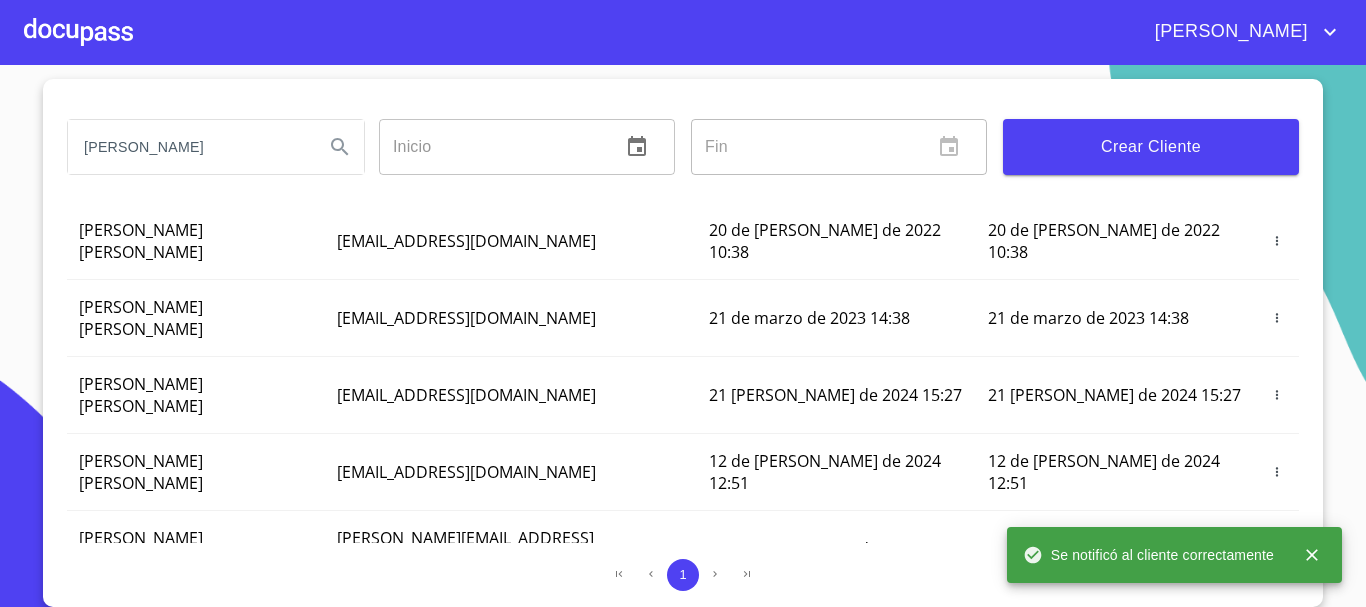 click at bounding box center (1312, 555) 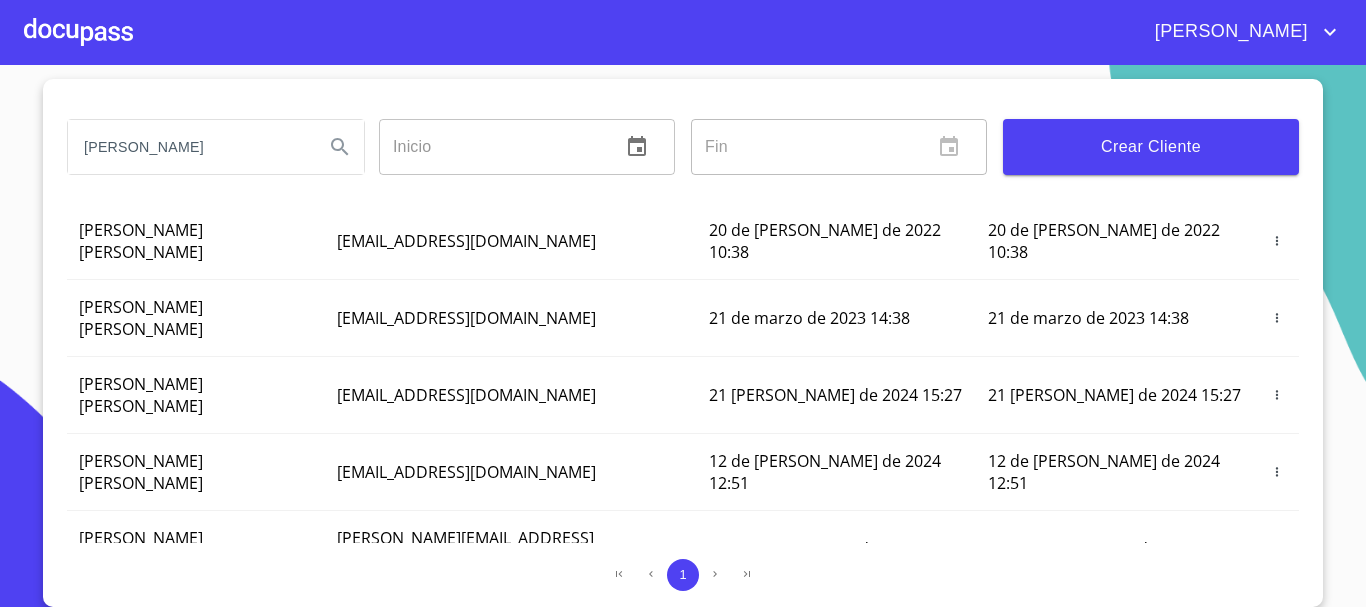 click at bounding box center [78, 32] 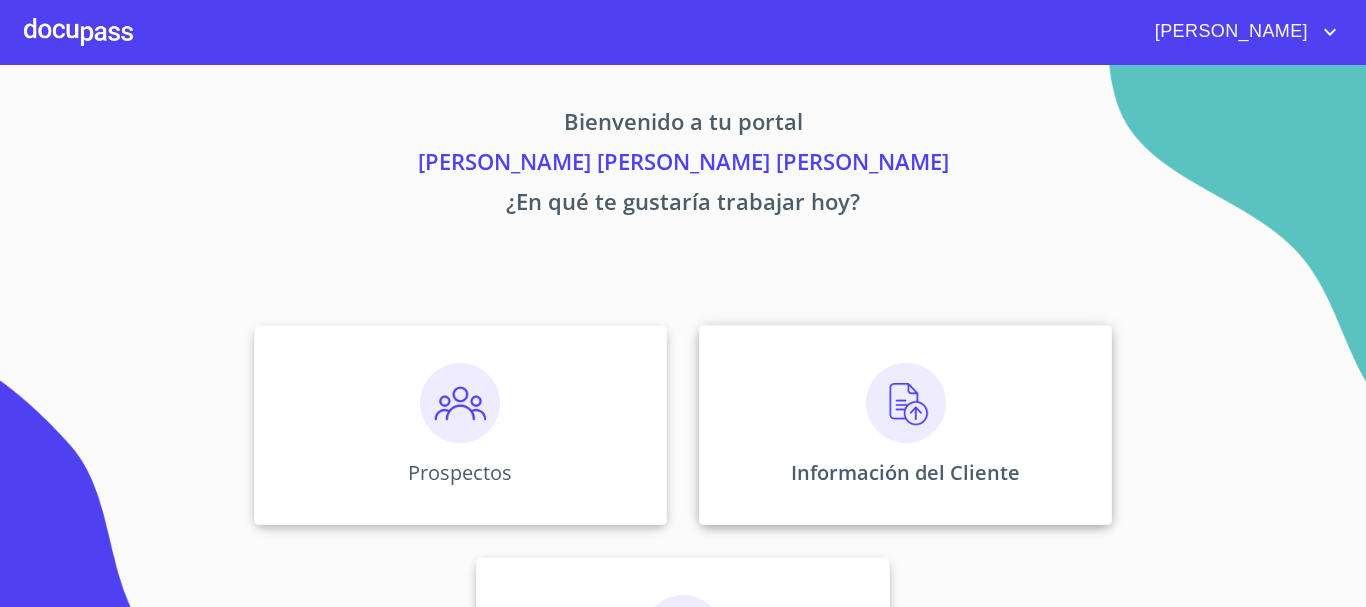 click on "Información del Cliente" at bounding box center [905, 425] 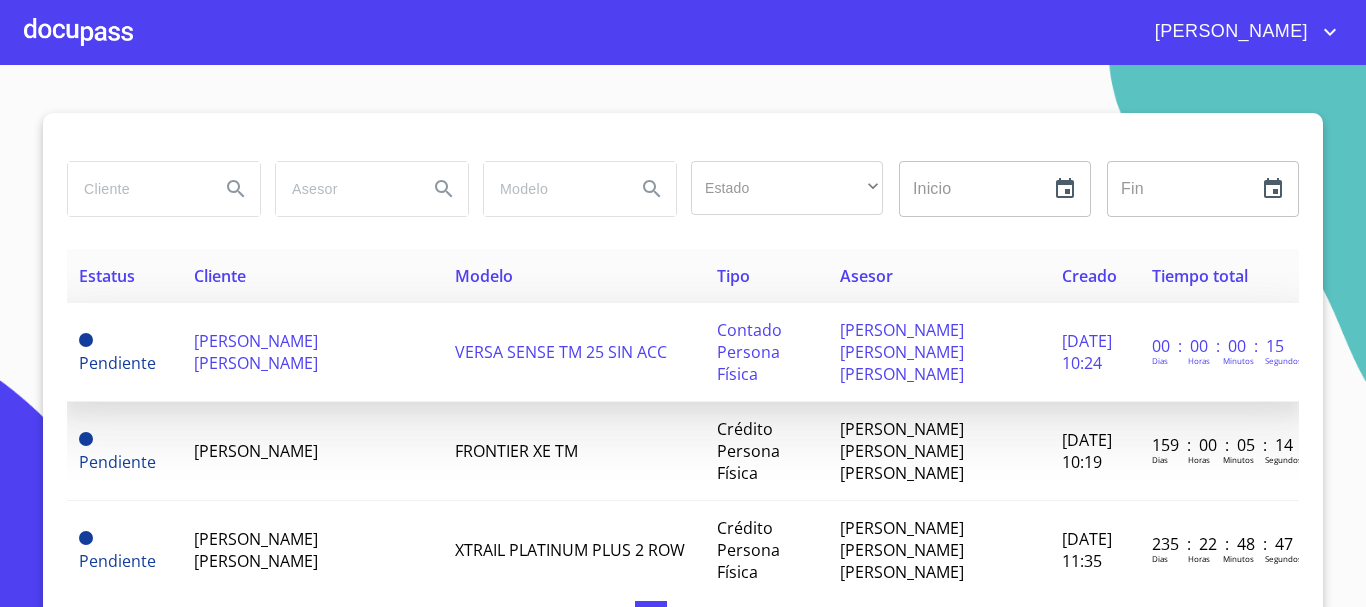 click on "[PERSON_NAME] [PERSON_NAME]" at bounding box center (256, 352) 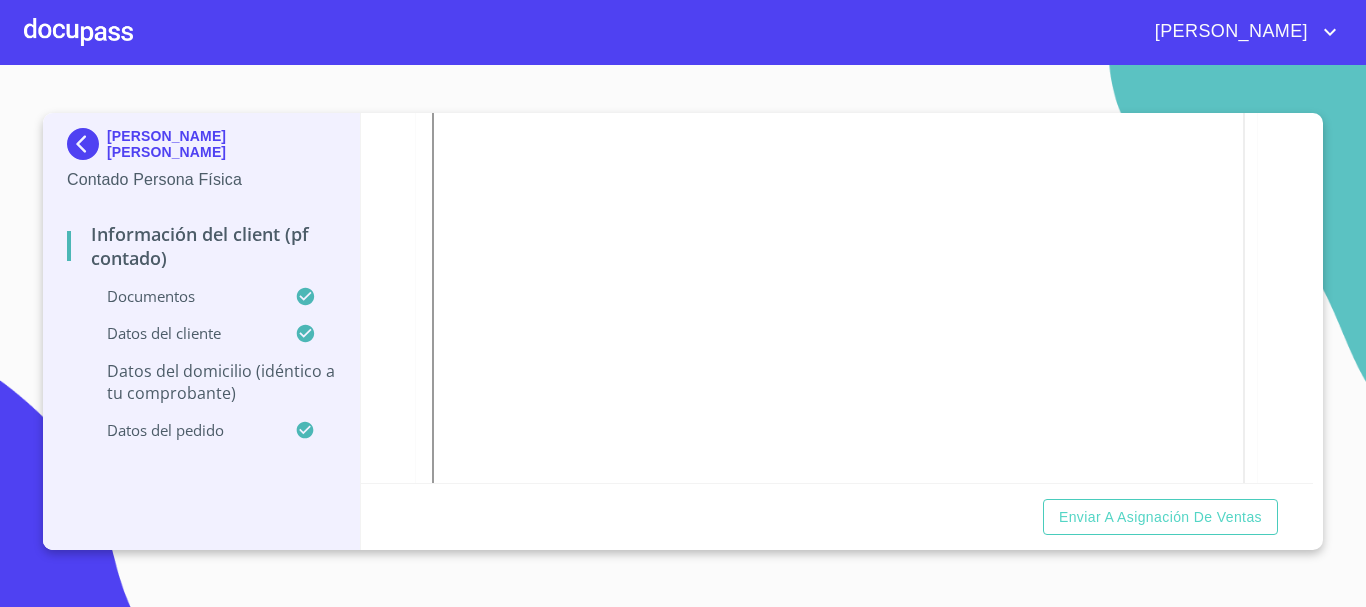 scroll, scrollTop: 1574, scrollLeft: 0, axis: vertical 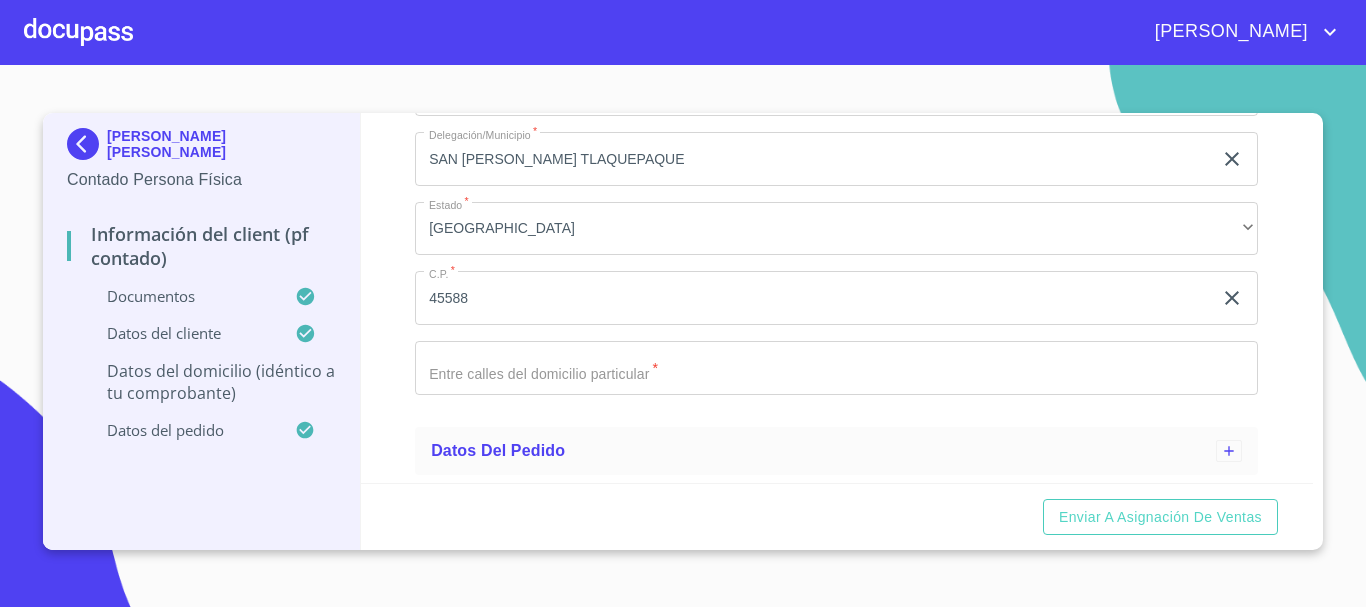 click on "Domicilio completo (Calle, Av. o Vía)   *" at bounding box center (813, -189) 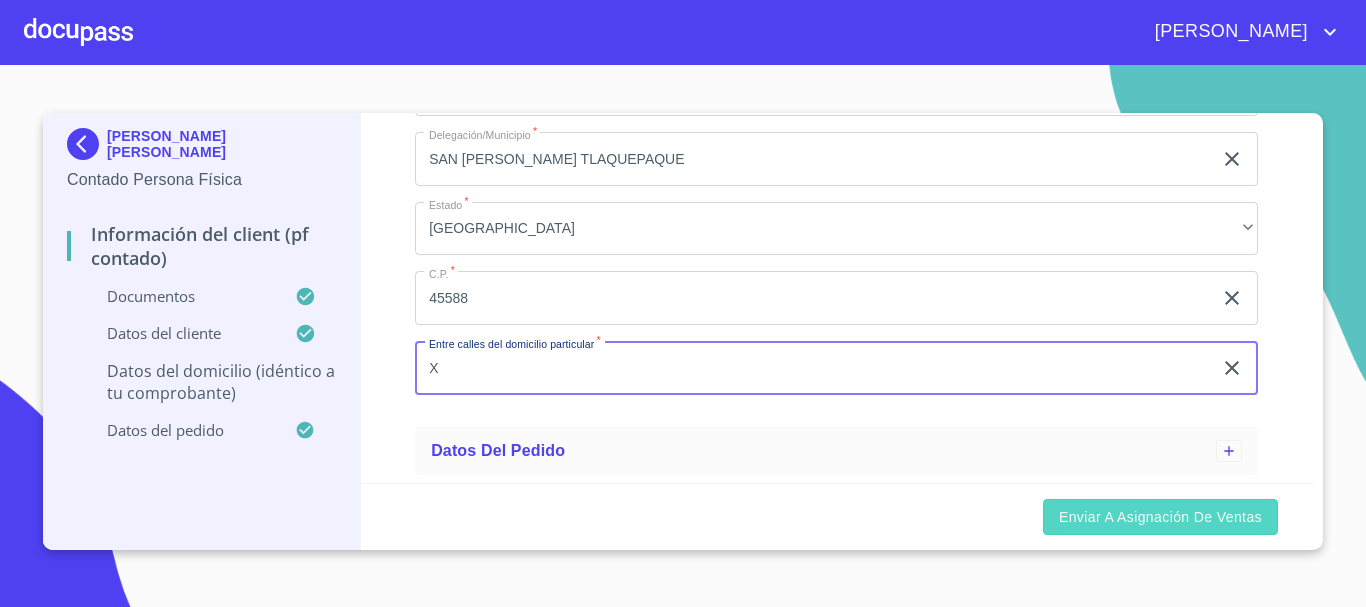 type on "X" 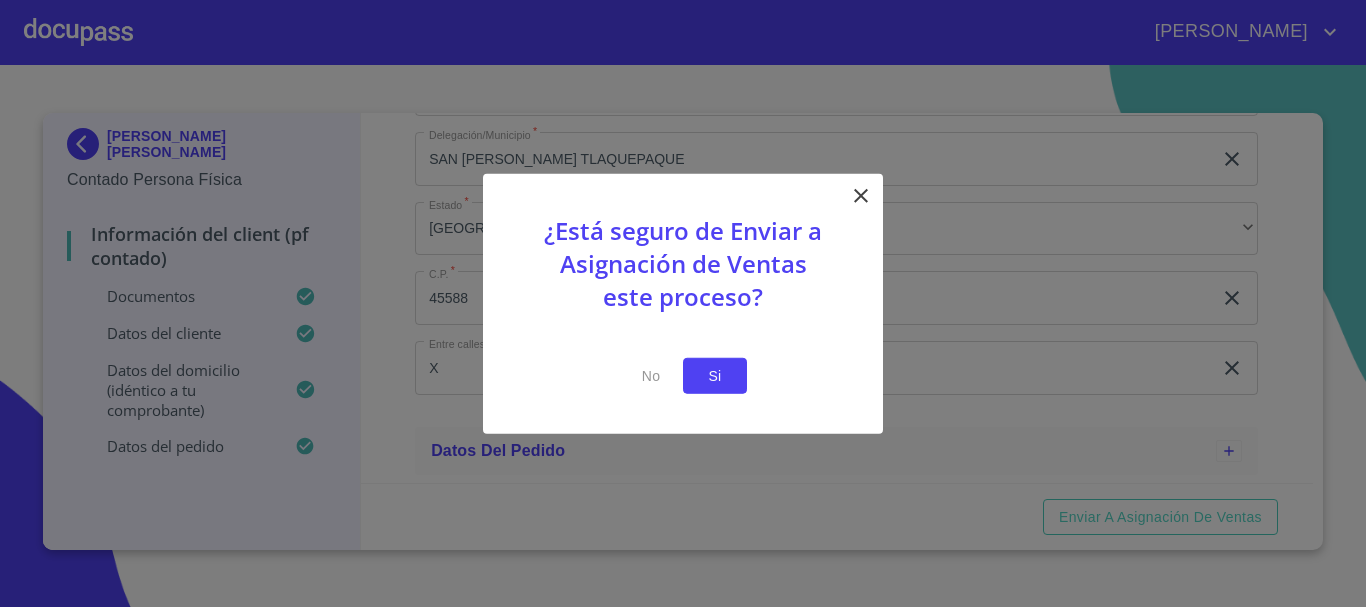 click on "Si" at bounding box center [715, 375] 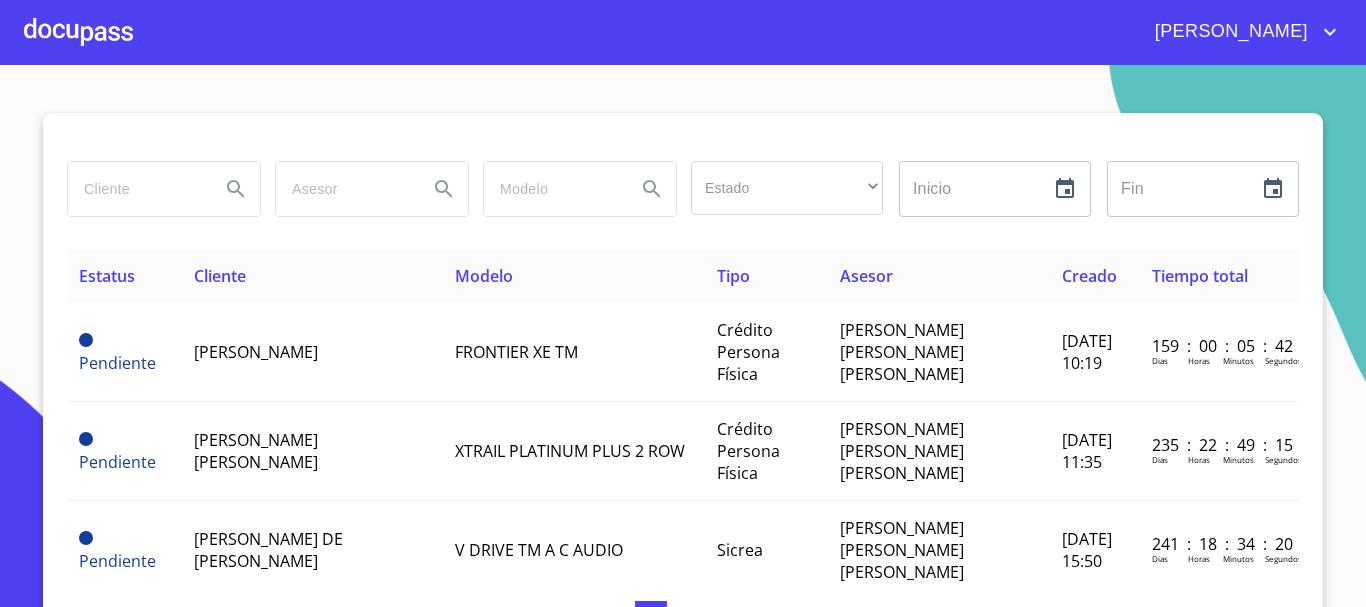 click at bounding box center (78, 32) 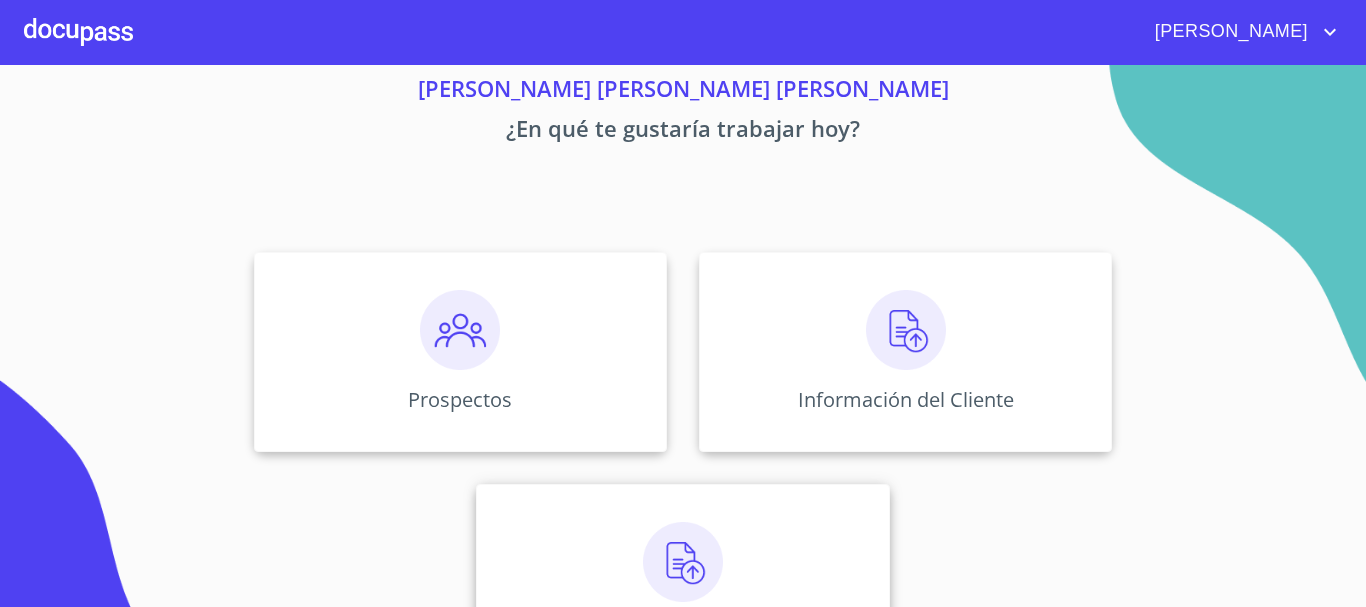 scroll, scrollTop: 166, scrollLeft: 0, axis: vertical 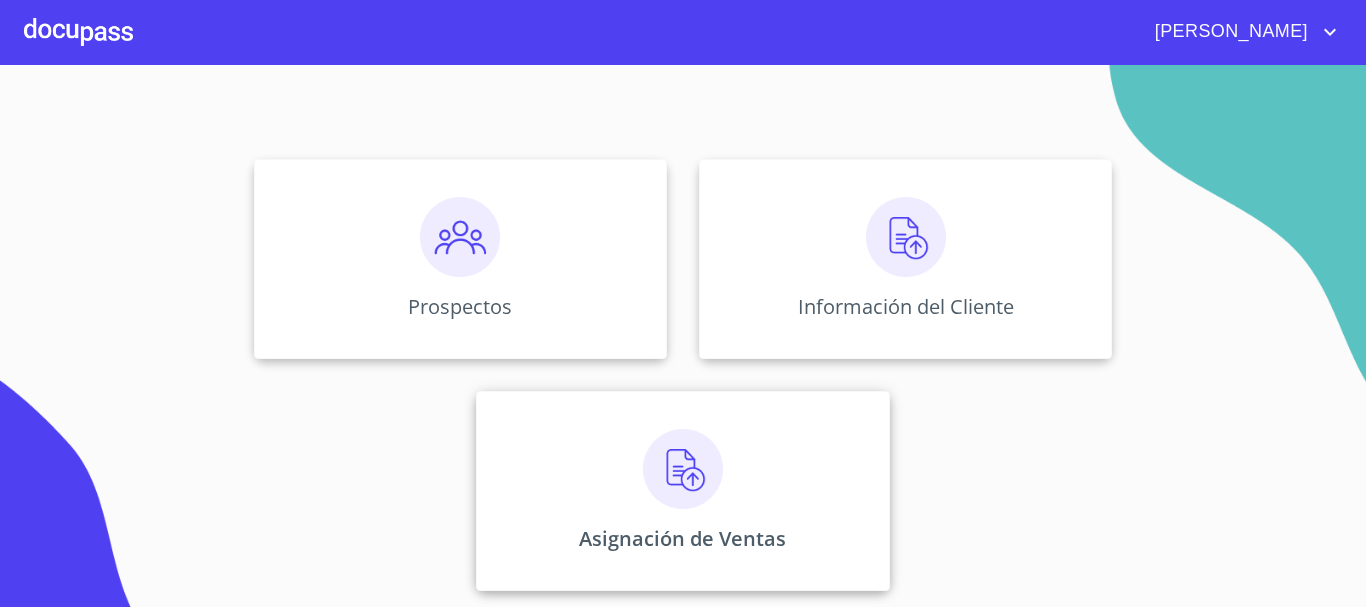 click at bounding box center (683, 469) 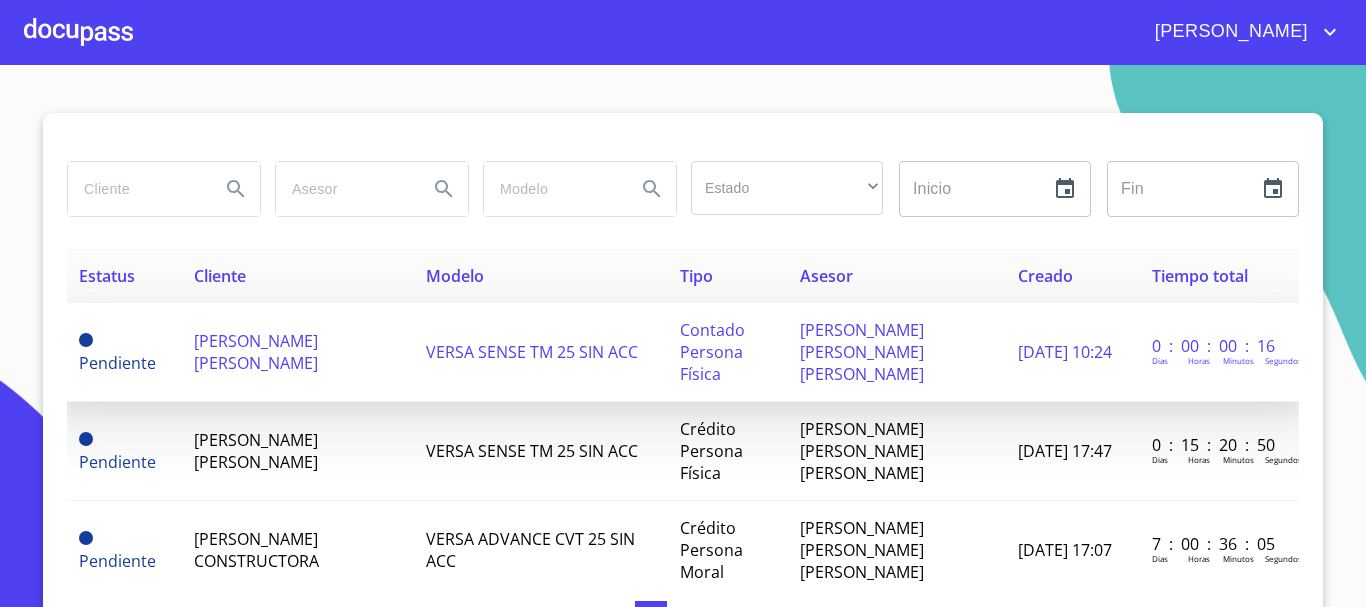 click on "[PERSON_NAME] [PERSON_NAME]" at bounding box center [256, 352] 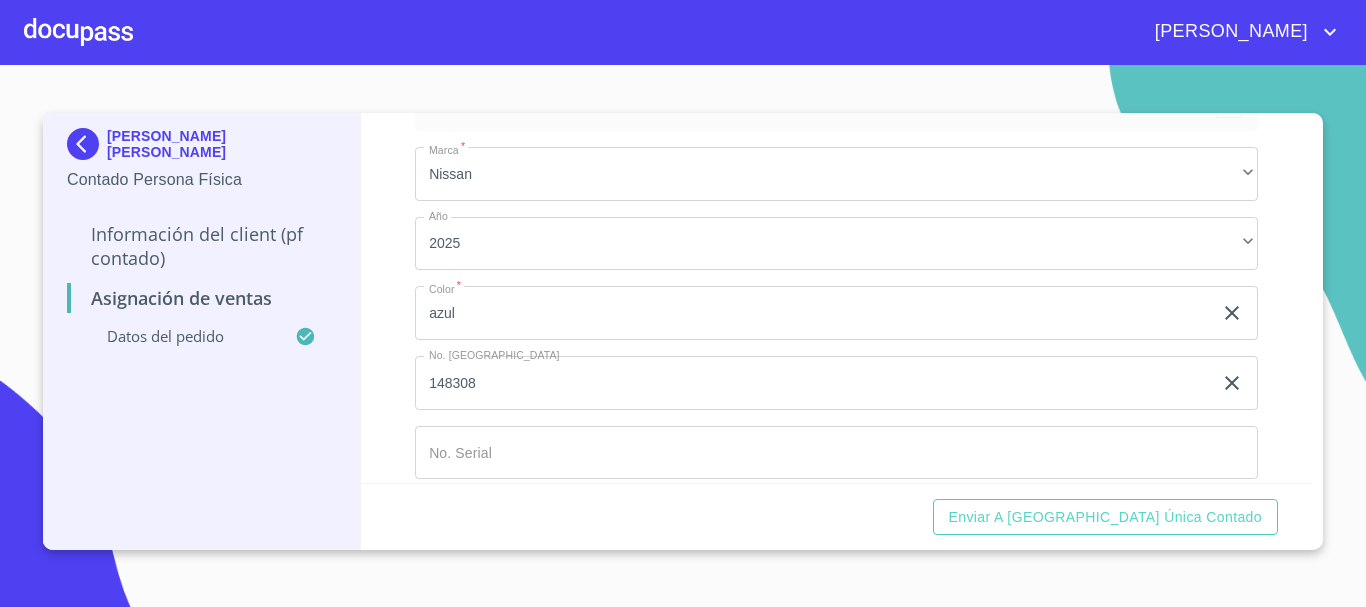 scroll, scrollTop: 167, scrollLeft: 0, axis: vertical 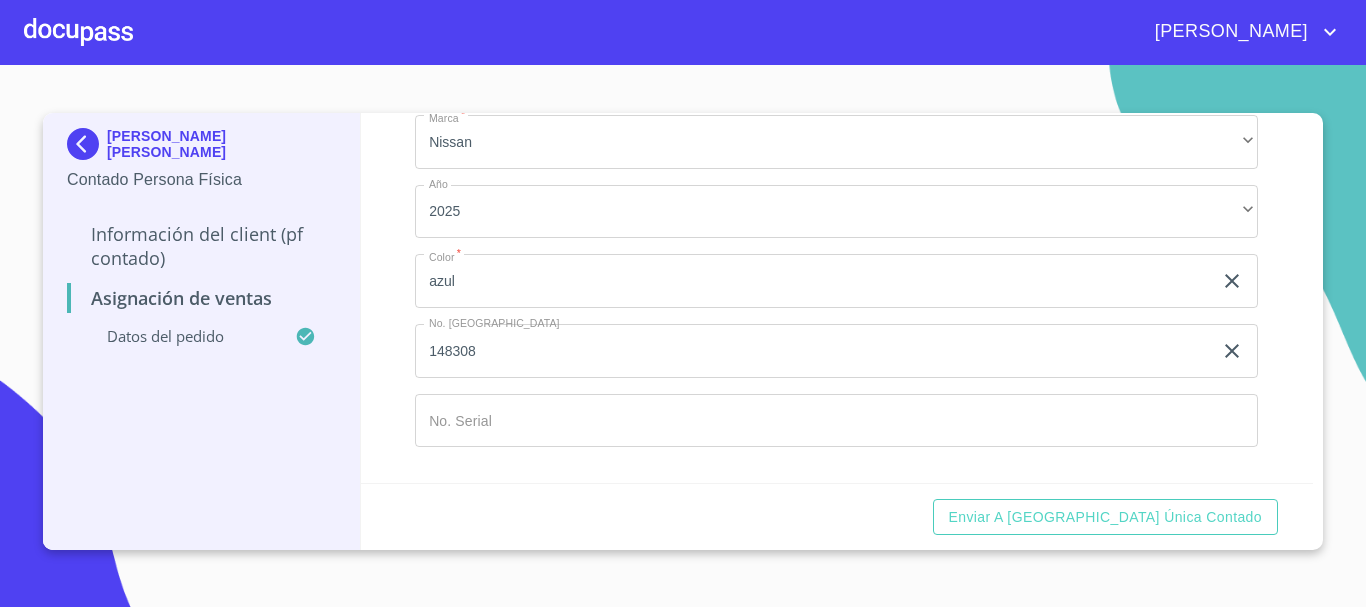 click on "Marca   *" at bounding box center [813, 281] 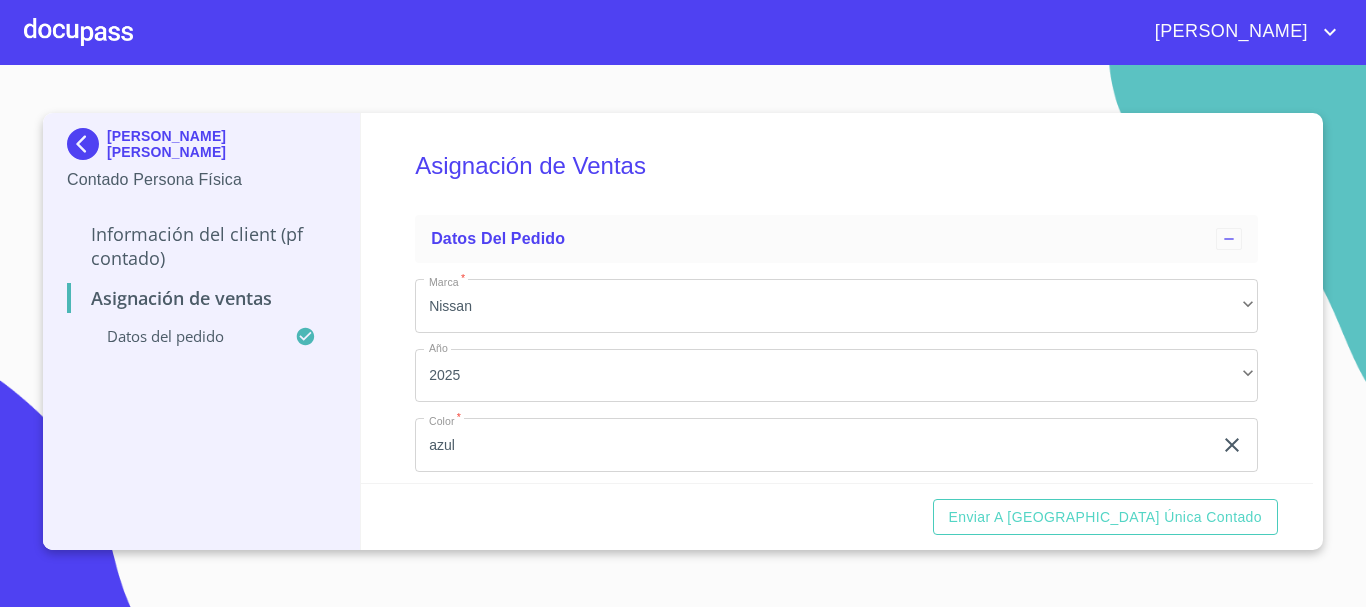 scroll, scrollTop: 0, scrollLeft: 0, axis: both 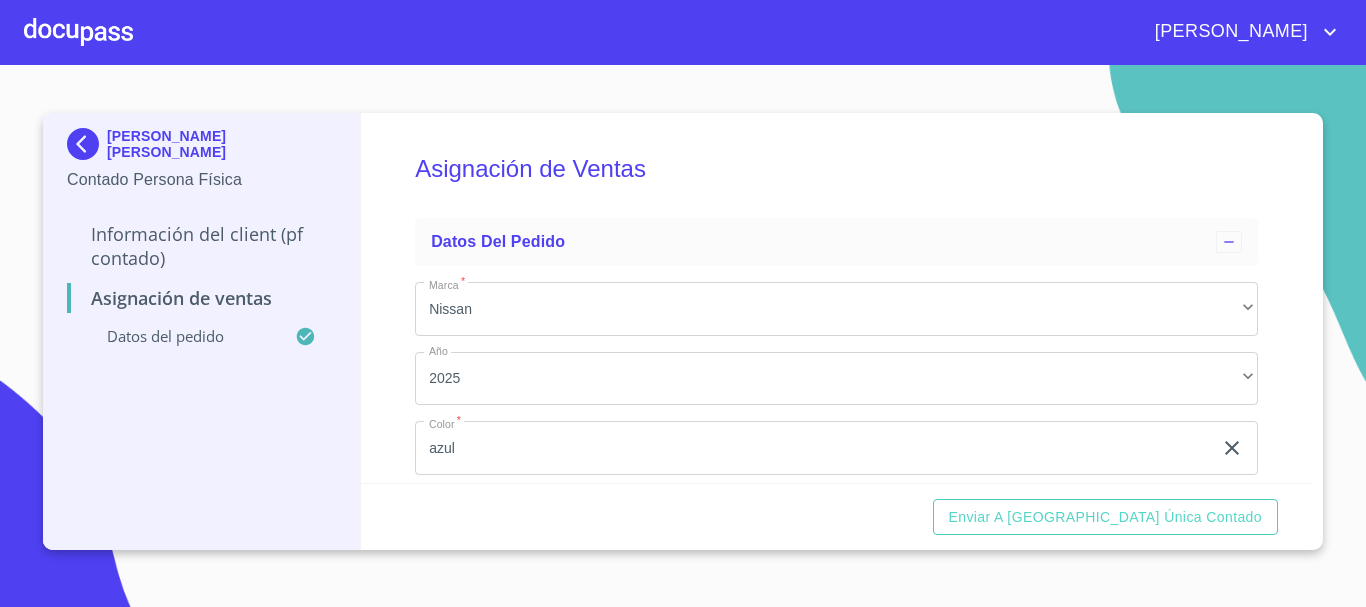 type on "[US_VEHICLE_IDENTIFICATION_NUMBER]" 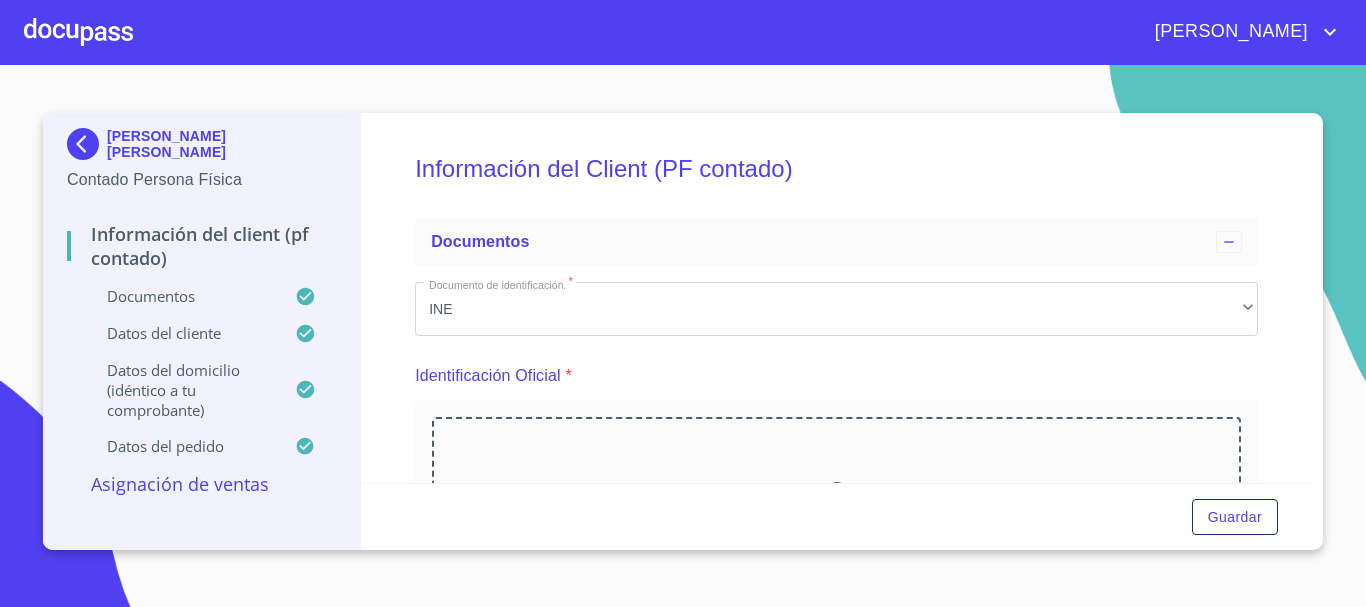 click on "Asignación de Ventas" at bounding box center (201, 484) 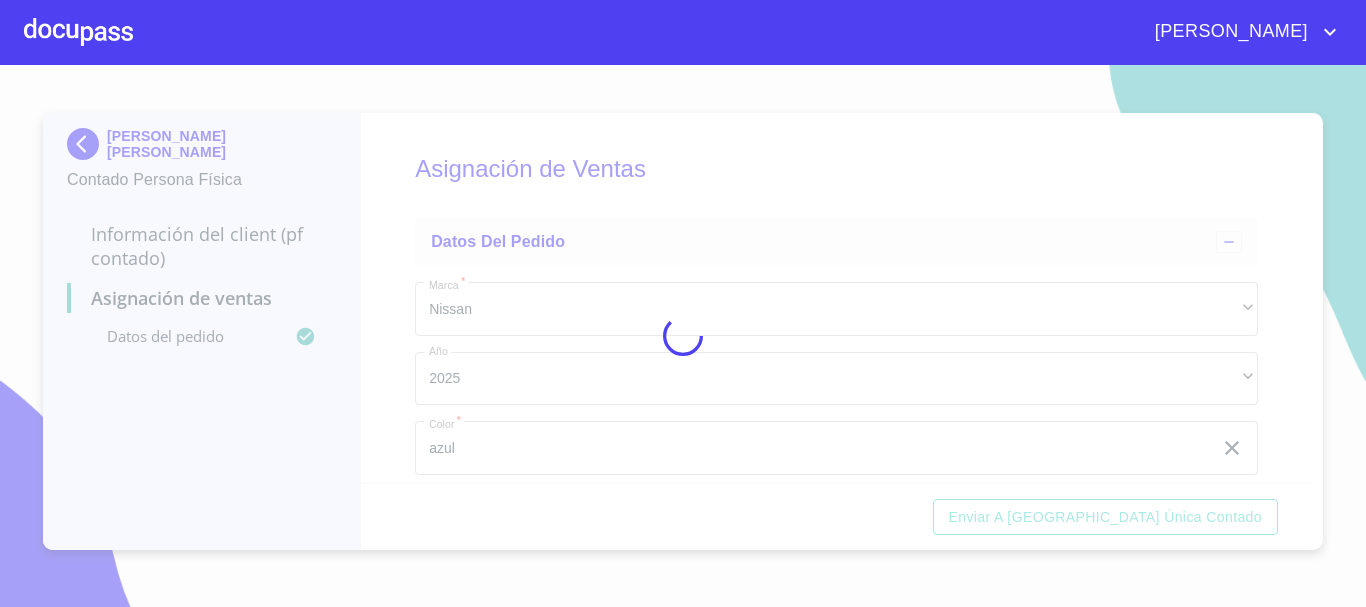 scroll, scrollTop: 167, scrollLeft: 0, axis: vertical 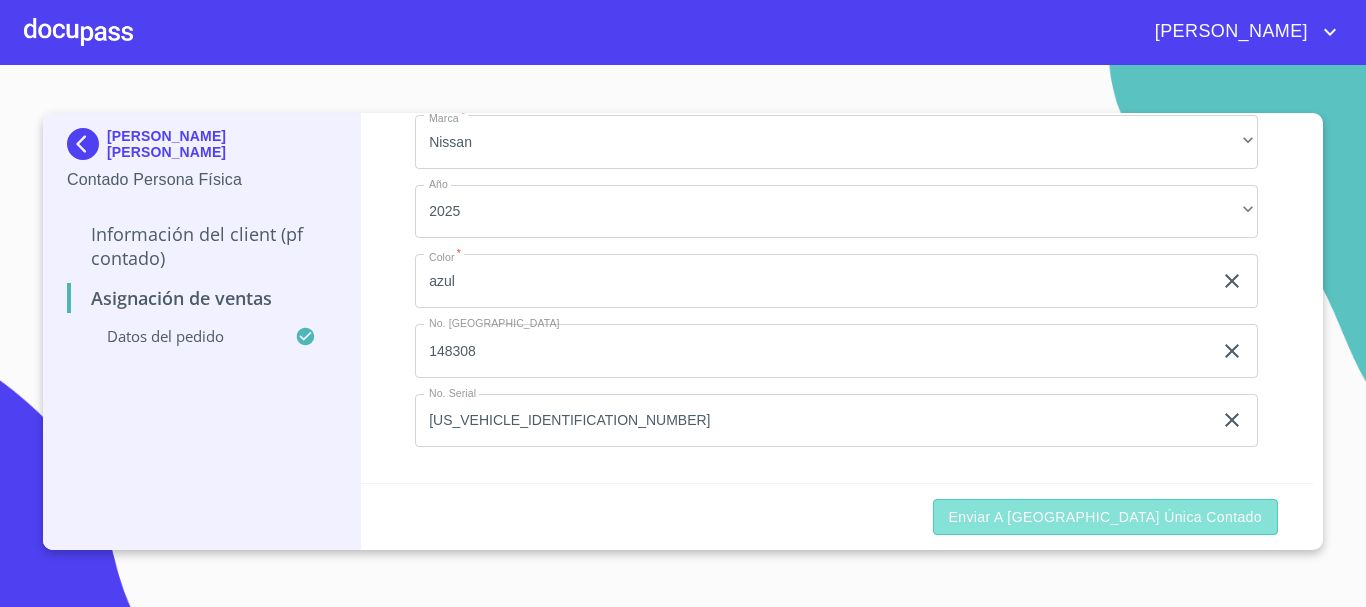click on "Enviar a [GEOGRAPHIC_DATA] única contado" at bounding box center [1106, 517] 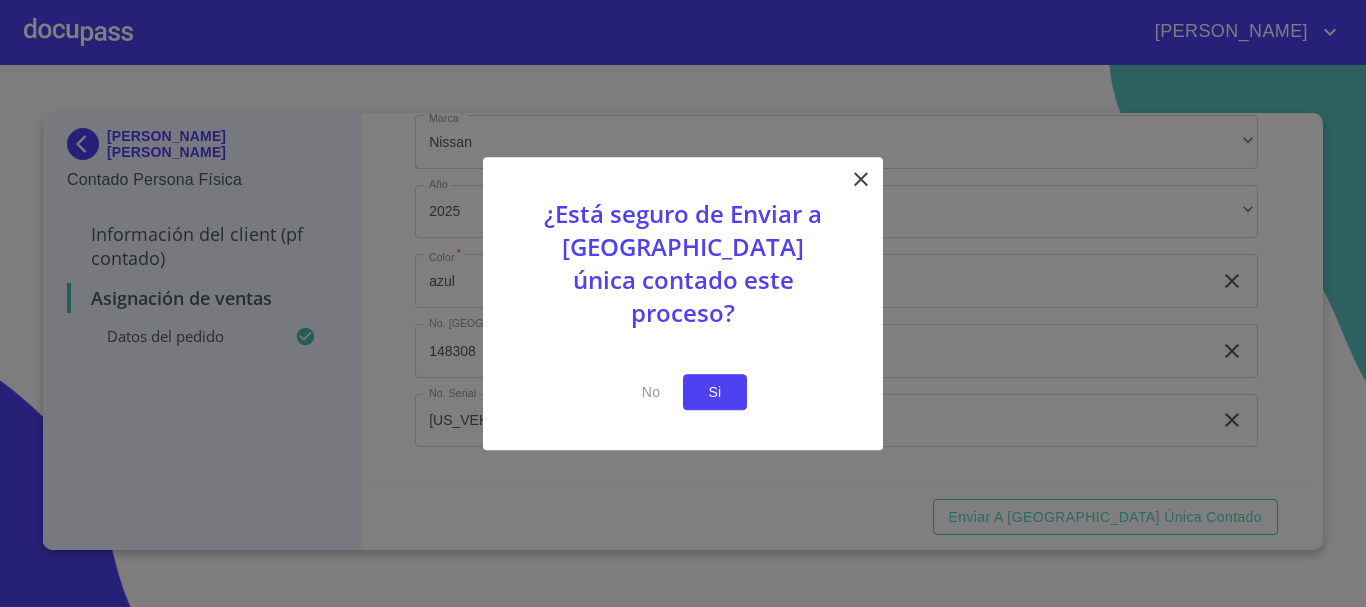 click on "Si" at bounding box center [715, 392] 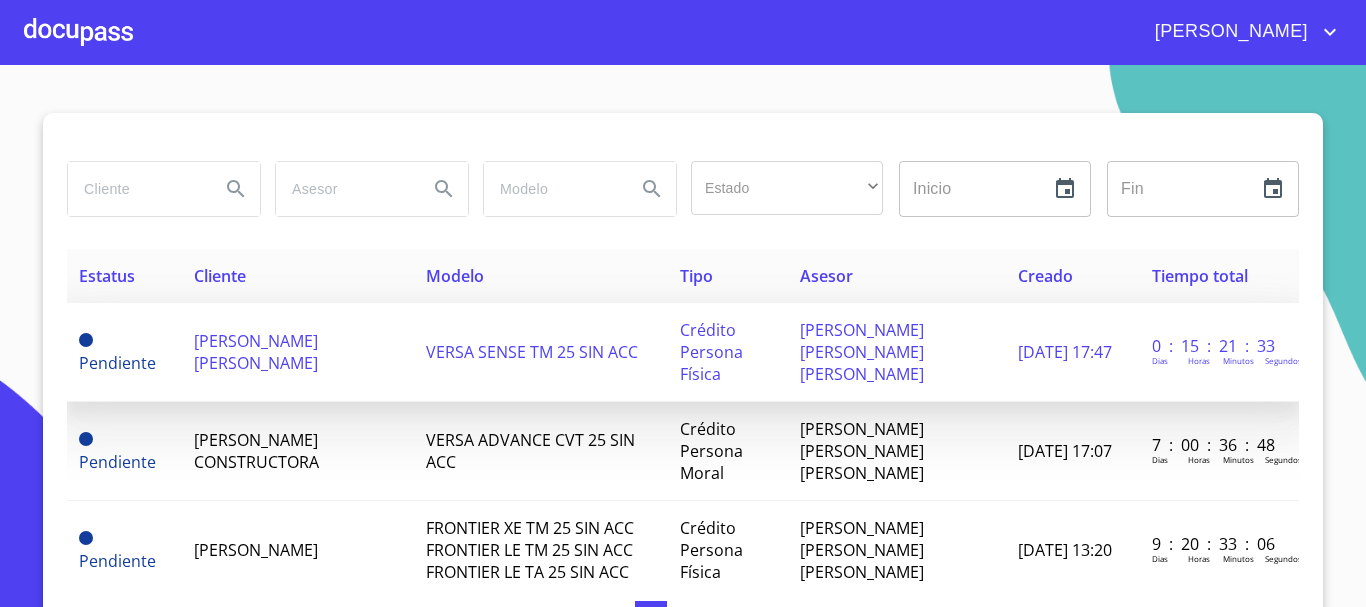 click on "[PERSON_NAME] [PERSON_NAME]" at bounding box center (256, 352) 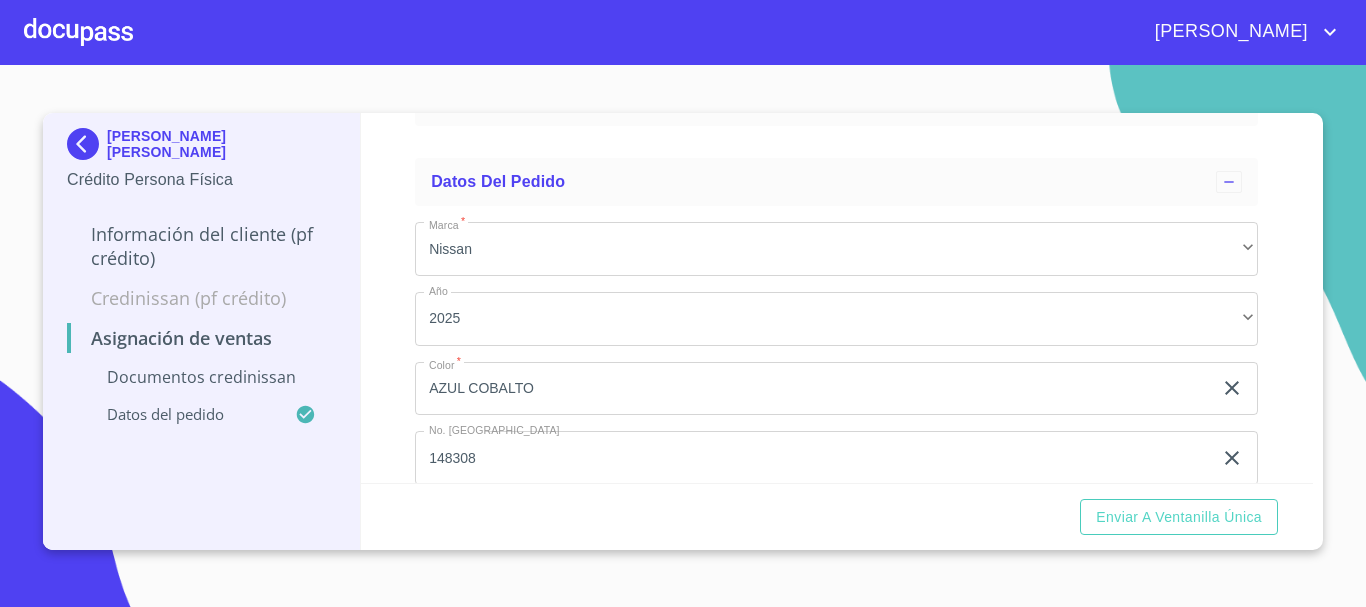 scroll, scrollTop: 337, scrollLeft: 0, axis: vertical 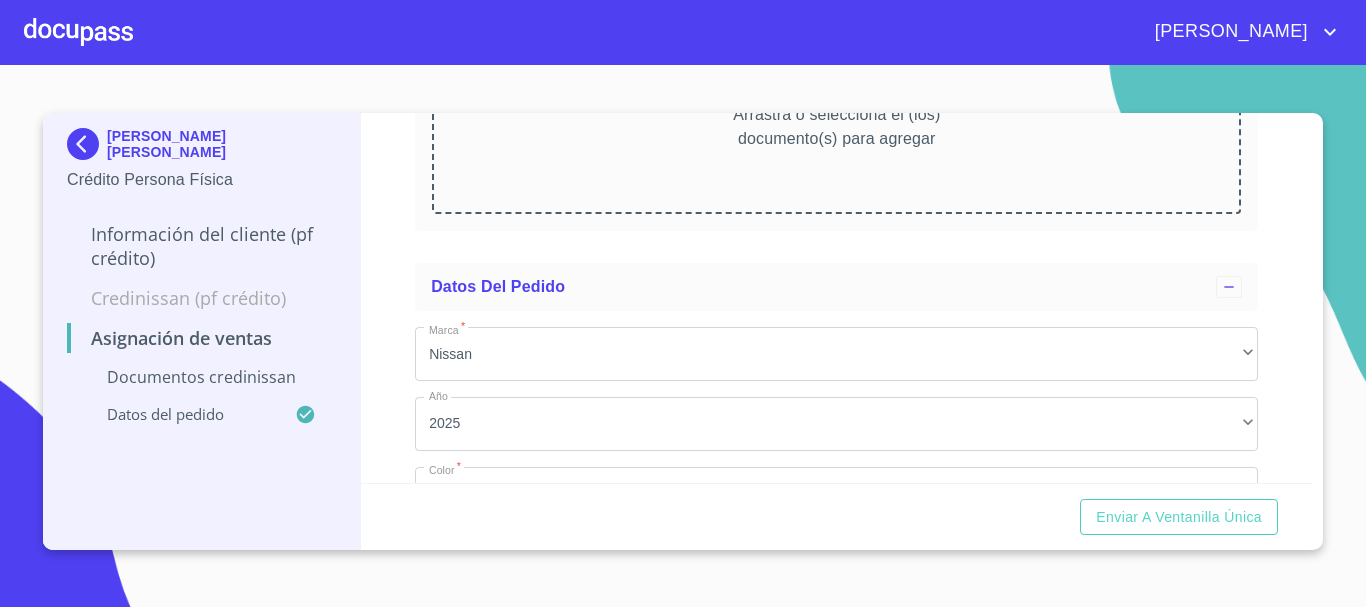 click on "Información del cliente (PF crédito) Credinissan (PF crédito) Asignación de Ventas Documentos CrediNissan Datos del pedido" at bounding box center [201, 323] 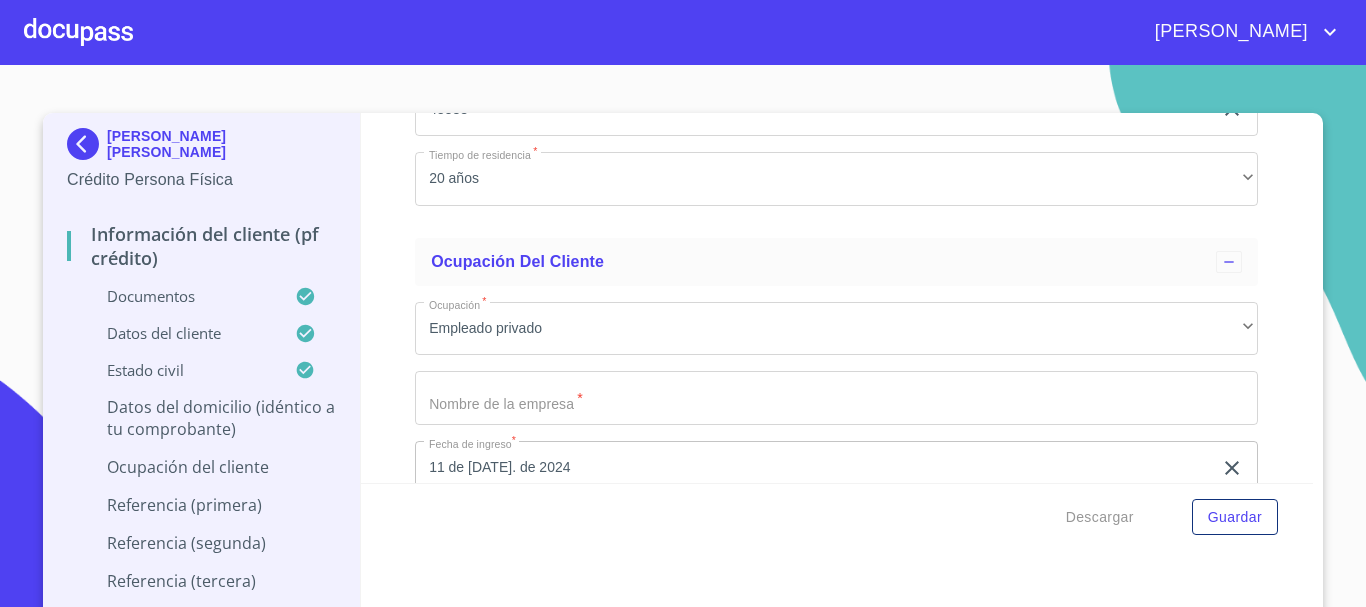 scroll, scrollTop: 6053, scrollLeft: 0, axis: vertical 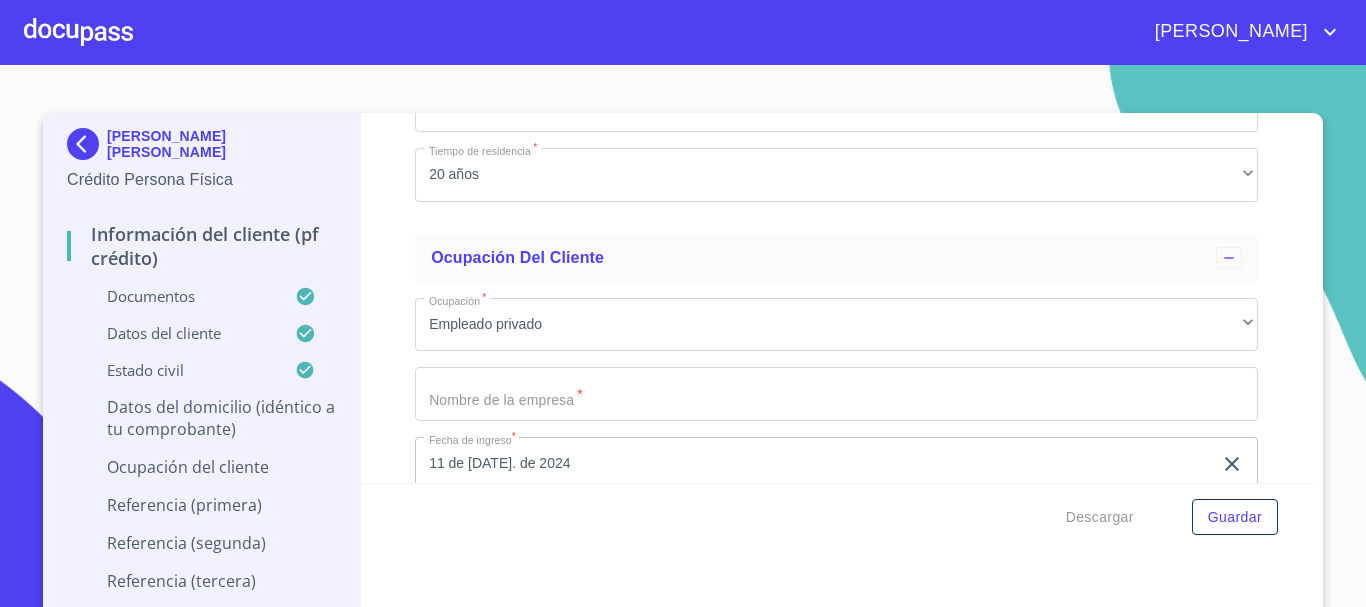 click at bounding box center (729, -1961) 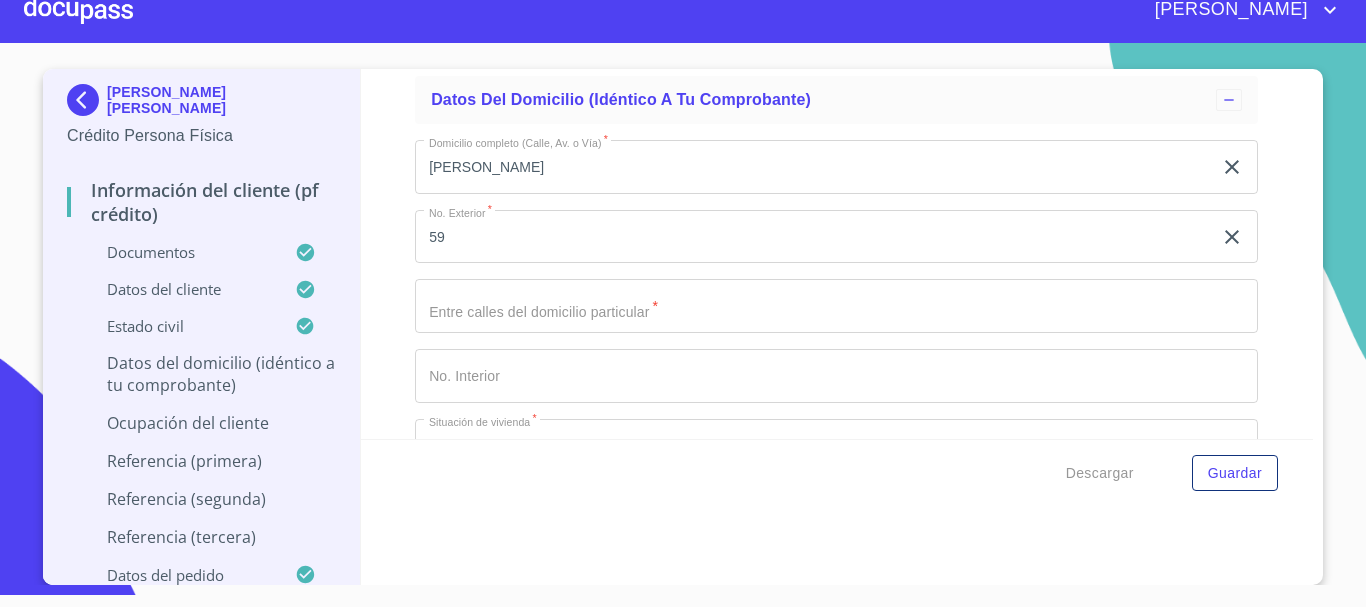 scroll, scrollTop: 5407, scrollLeft: 0, axis: vertical 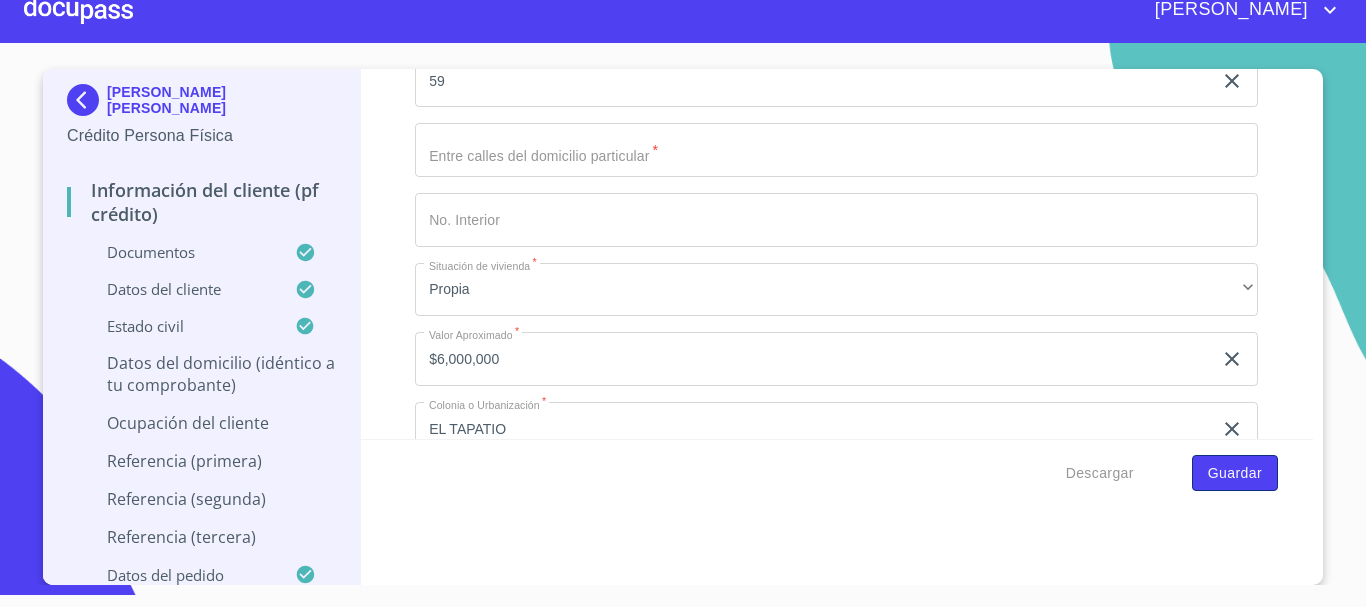 click on "Guardar" at bounding box center [1235, 473] 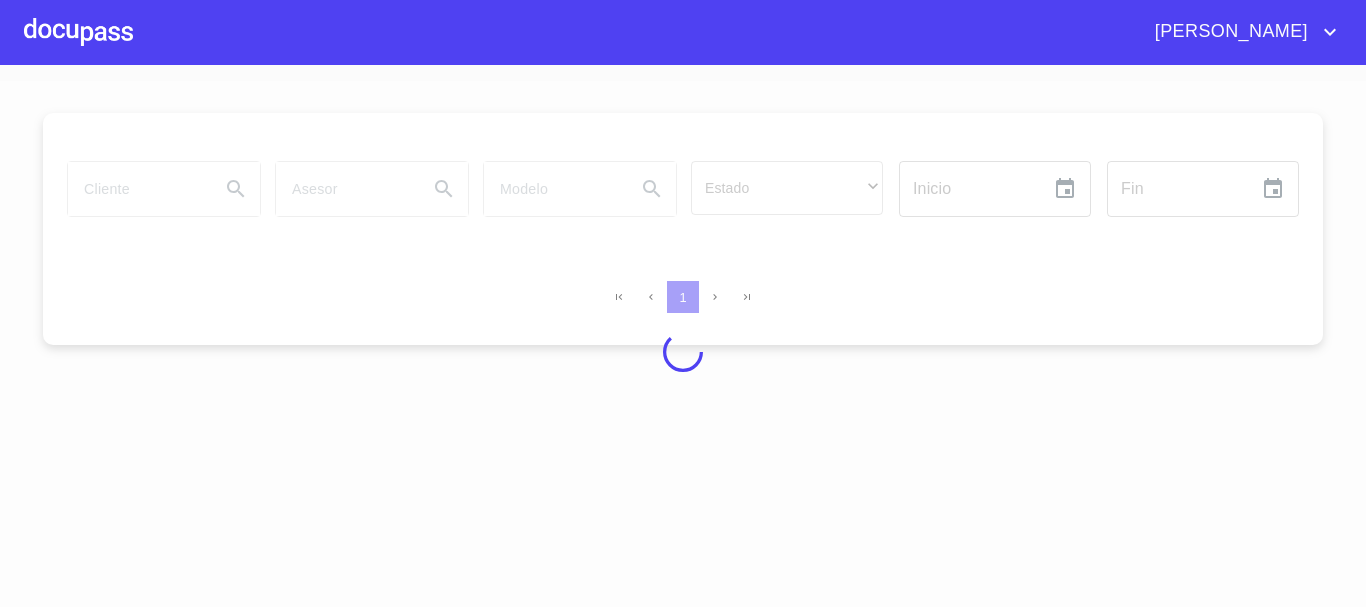 scroll, scrollTop: 0, scrollLeft: 0, axis: both 